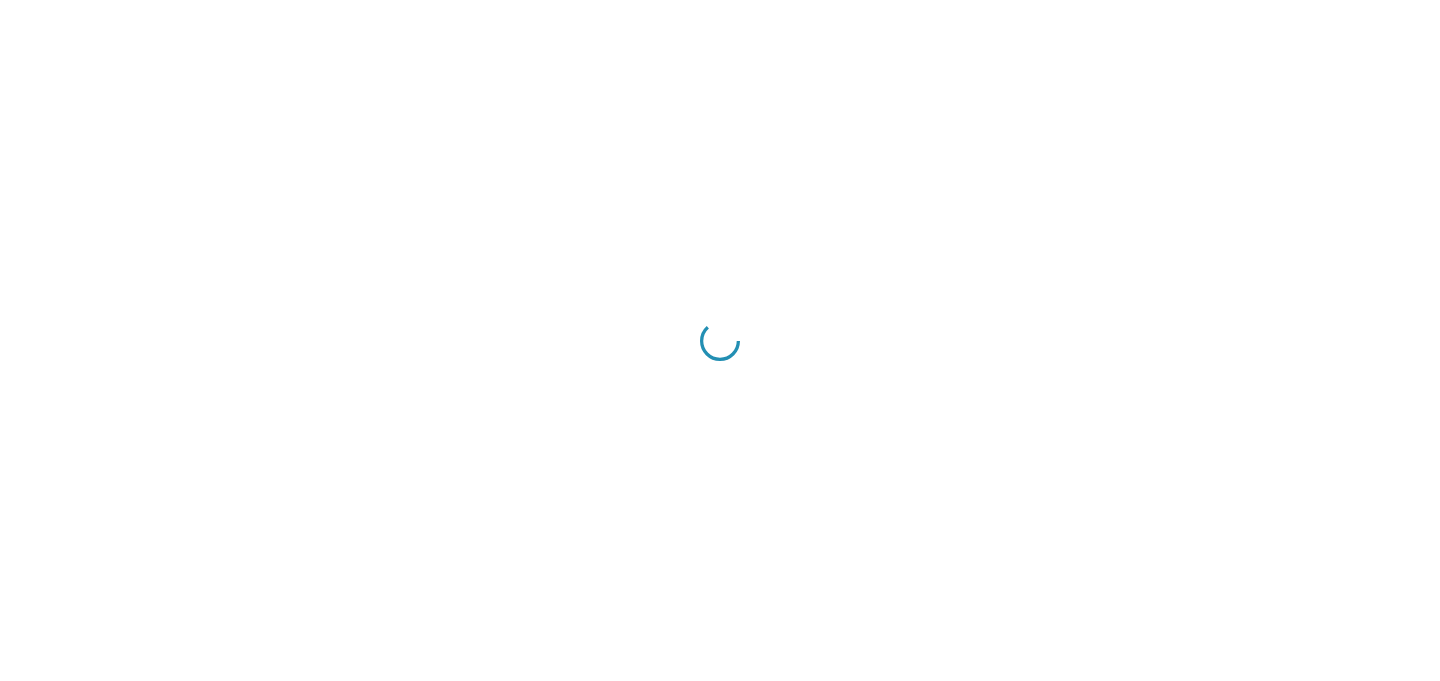 scroll, scrollTop: 0, scrollLeft: 0, axis: both 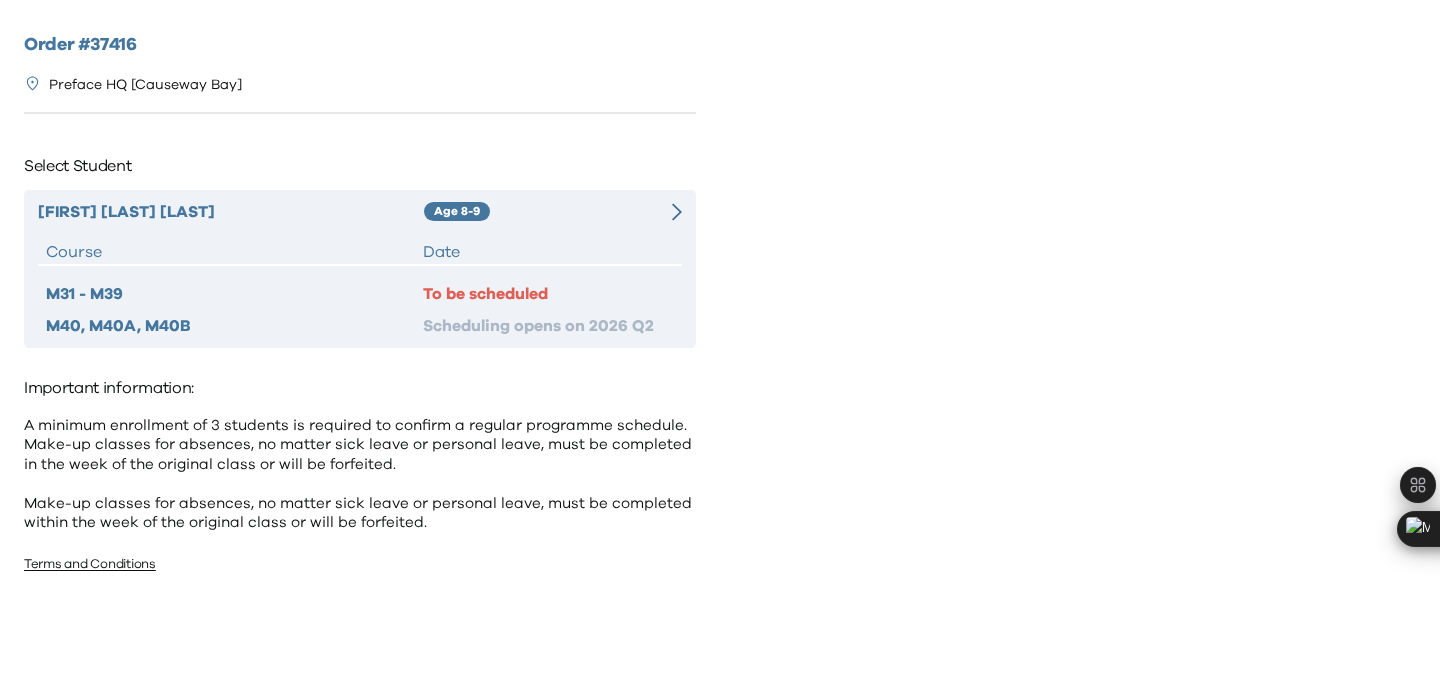 click on "Age 8-9" at bounding box center [536, 212] 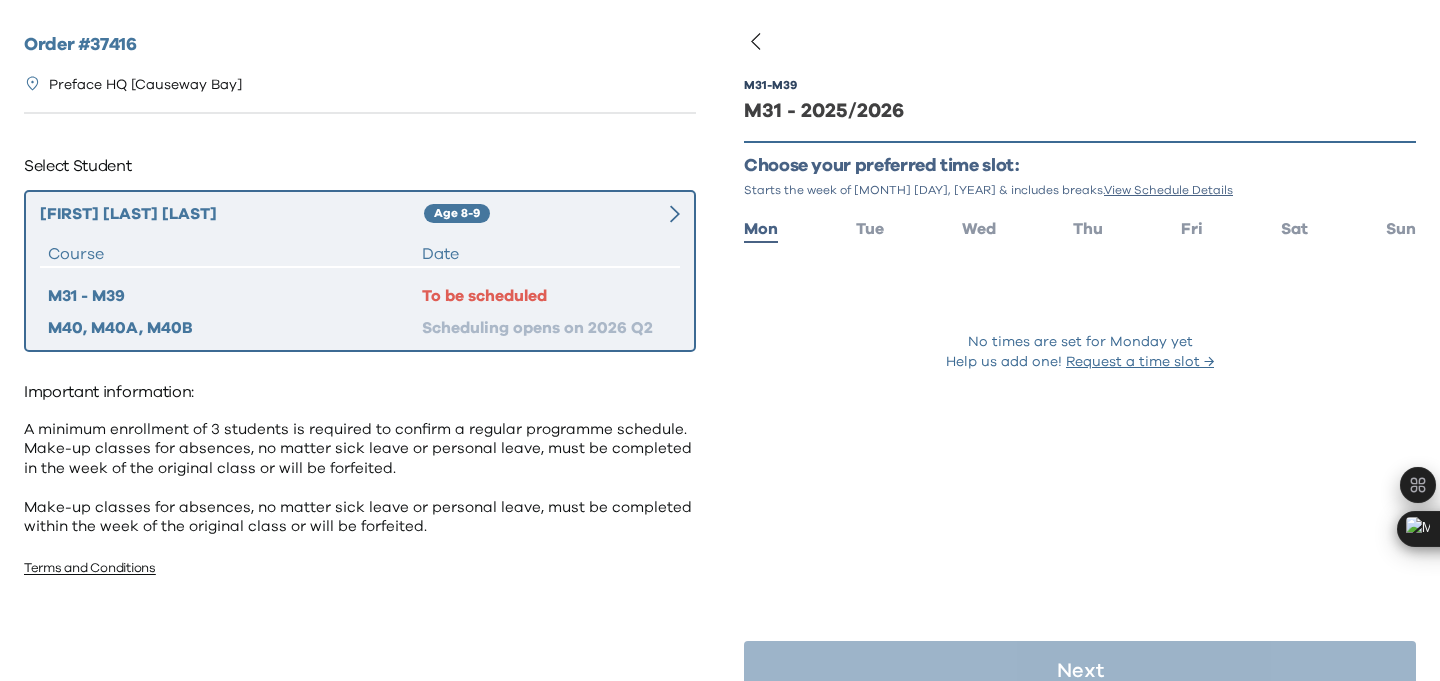 click on "View Schedule Details" at bounding box center (1168, 190) 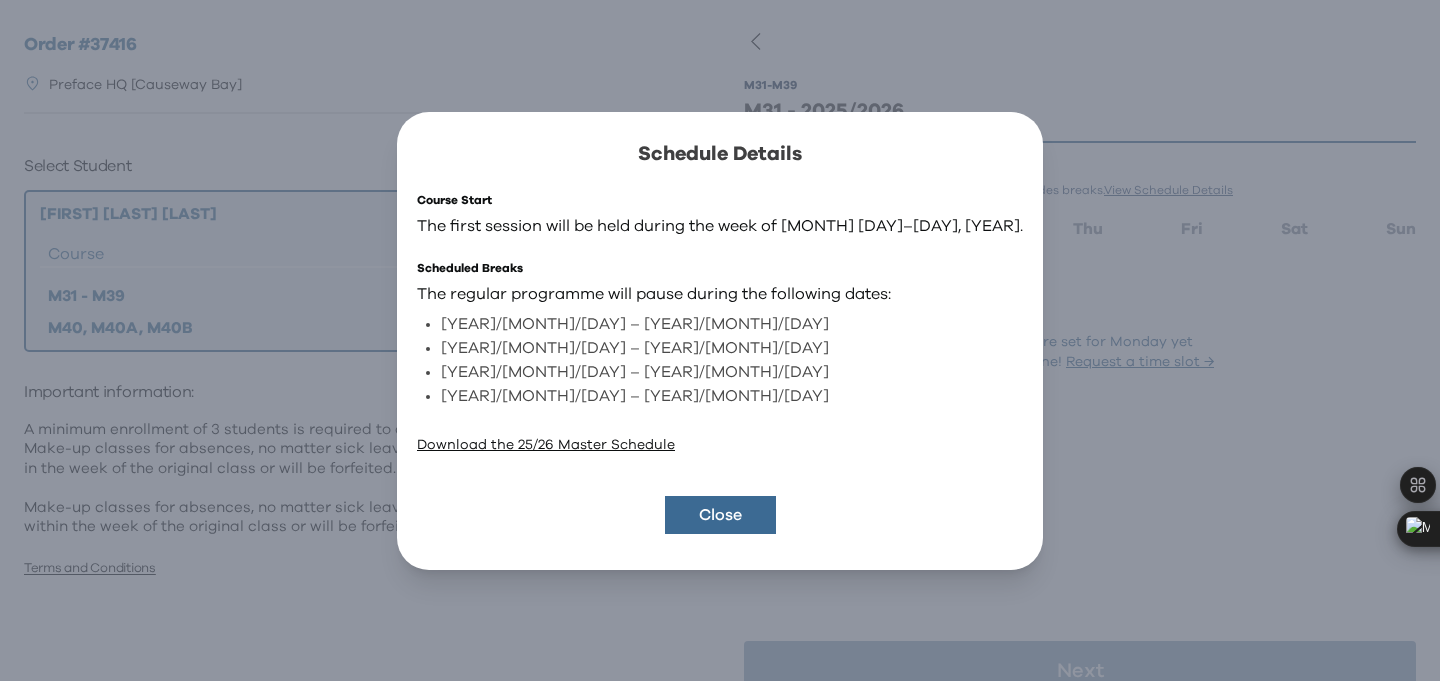 click on "Close" at bounding box center [720, 515] 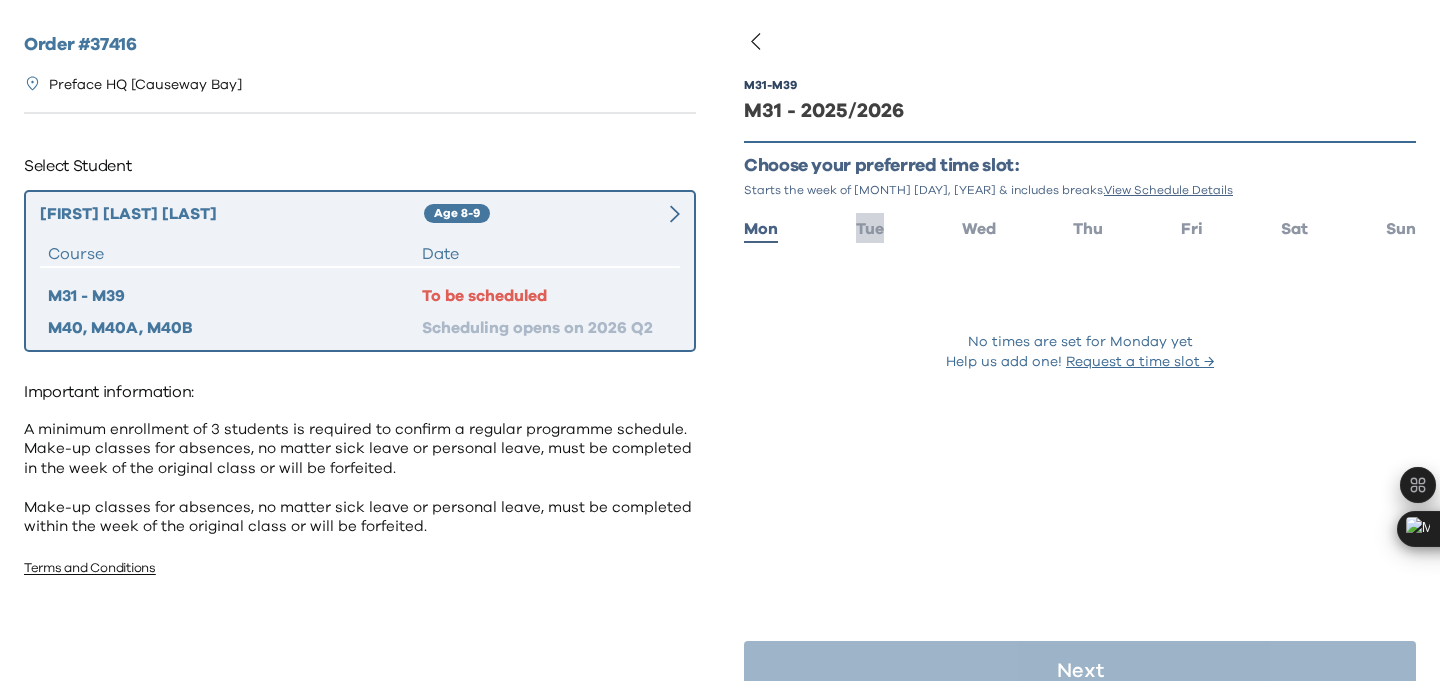 click on "Tue" at bounding box center (870, 229) 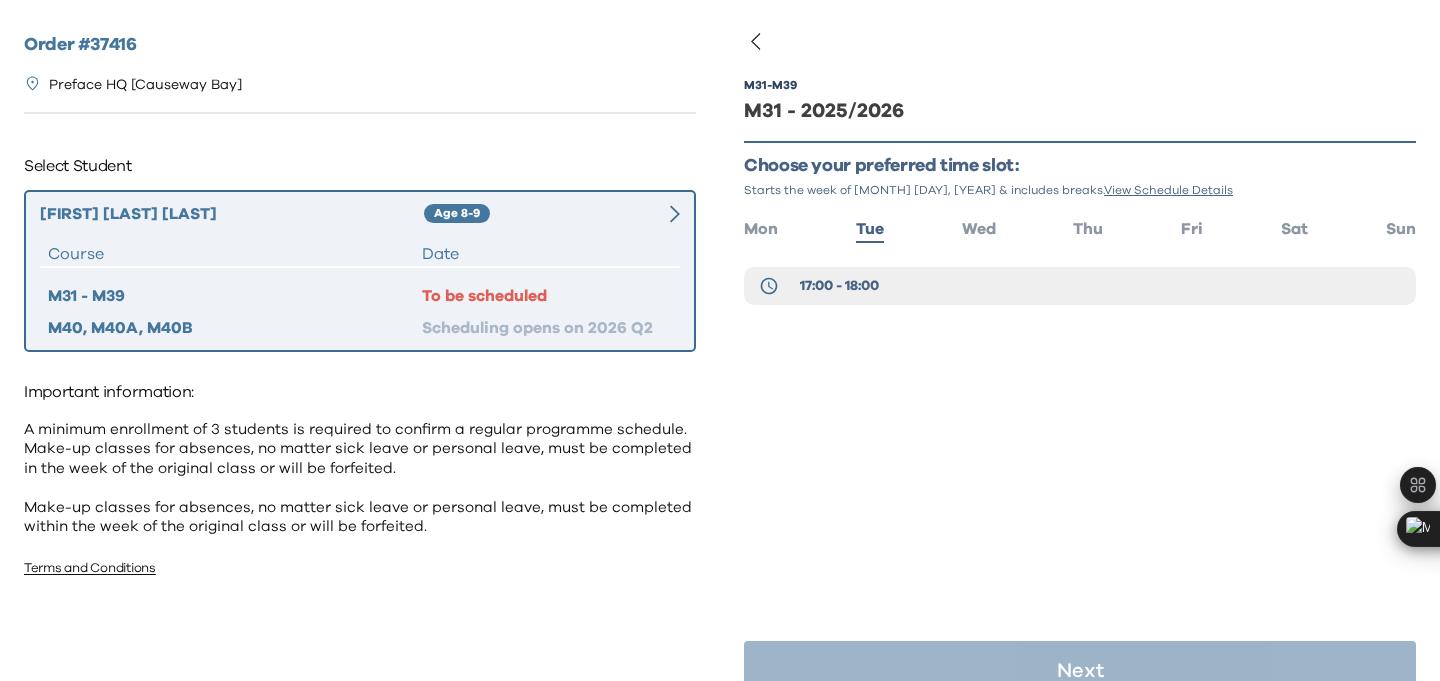 click on "[YEAR] [MONTH] [DAY] & includes breaks.  View Schedule Details Mon Tue Wed Thu Fri Sat Sun [TIME] - [TIME] Next" at bounding box center (1080, 340) 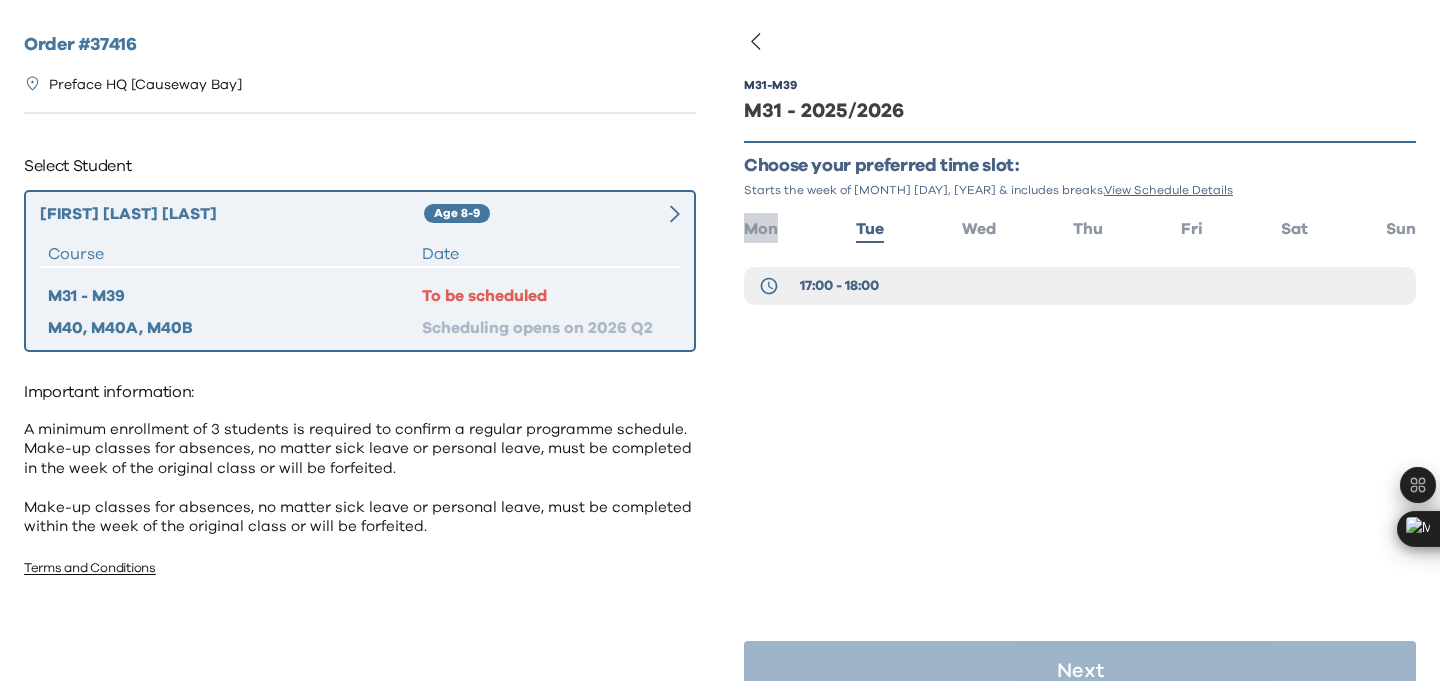 click on "Mon" at bounding box center [761, 229] 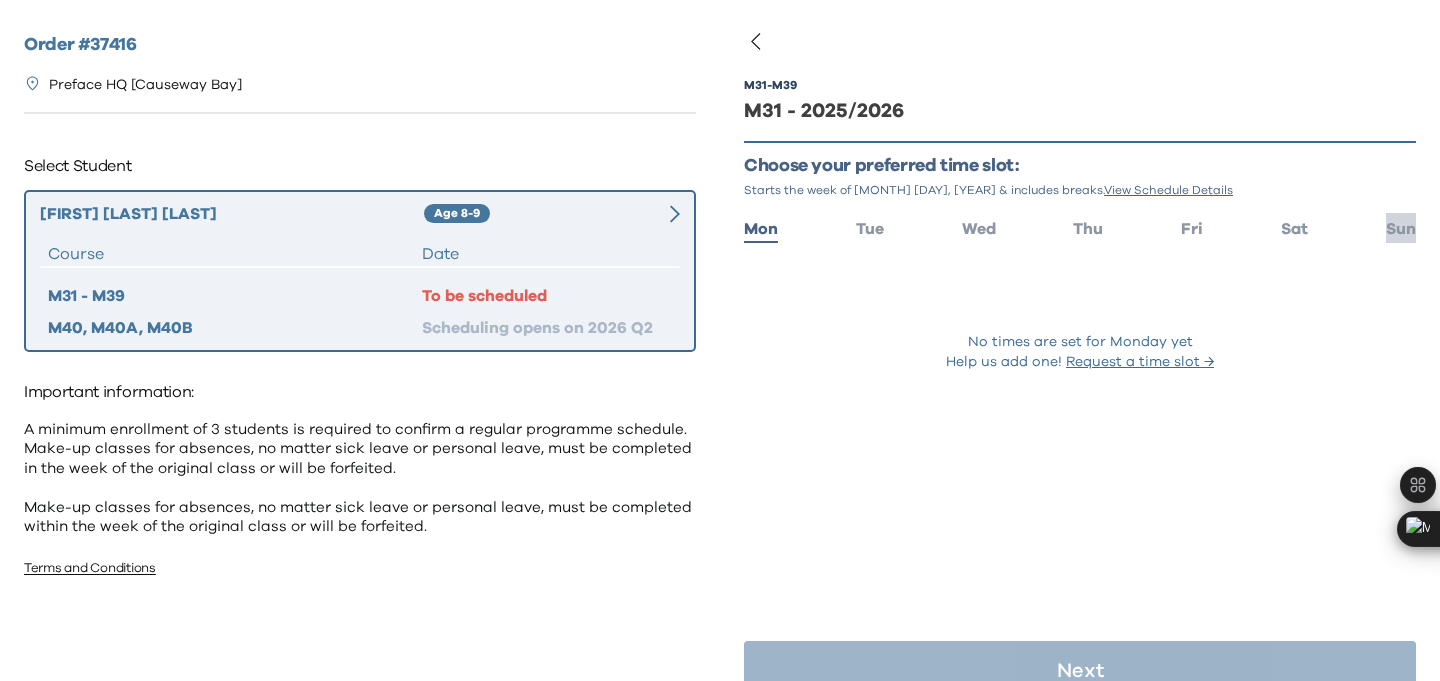 click on "Sun" at bounding box center [1401, 229] 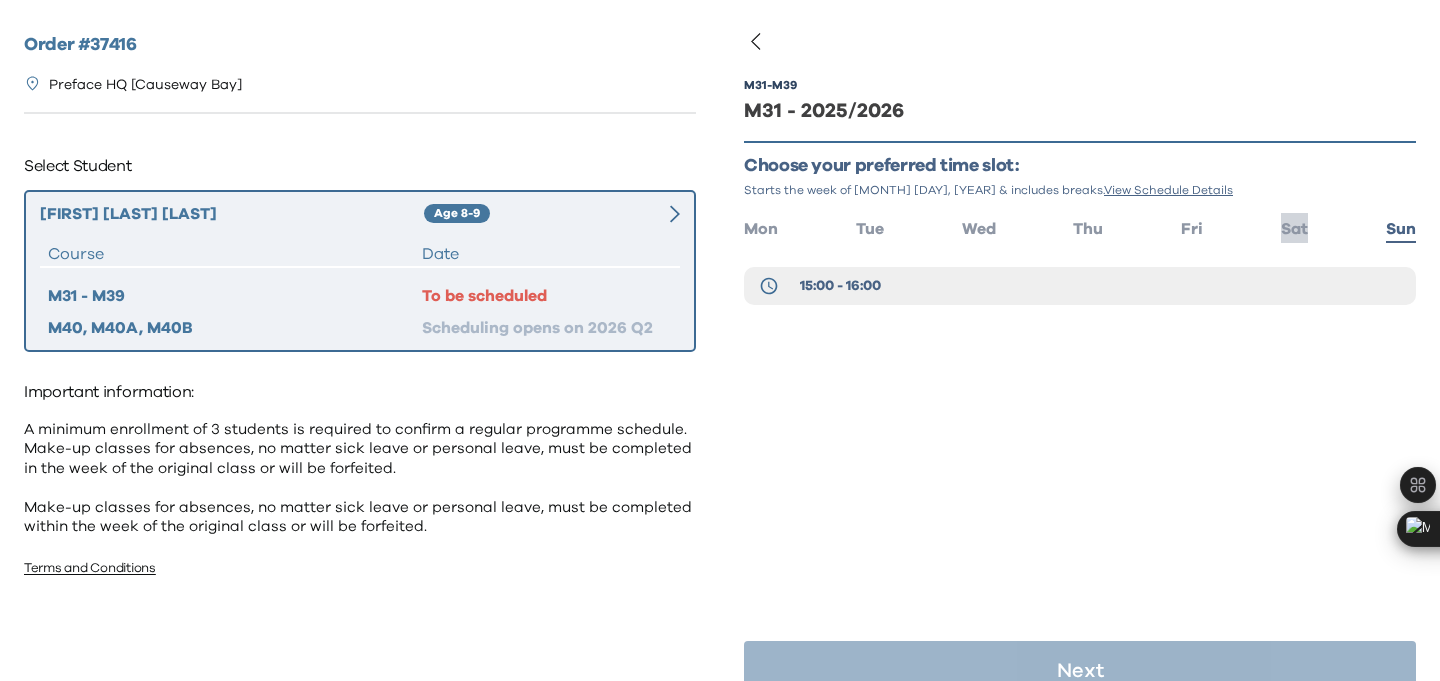 click on "Sat" at bounding box center [1294, 229] 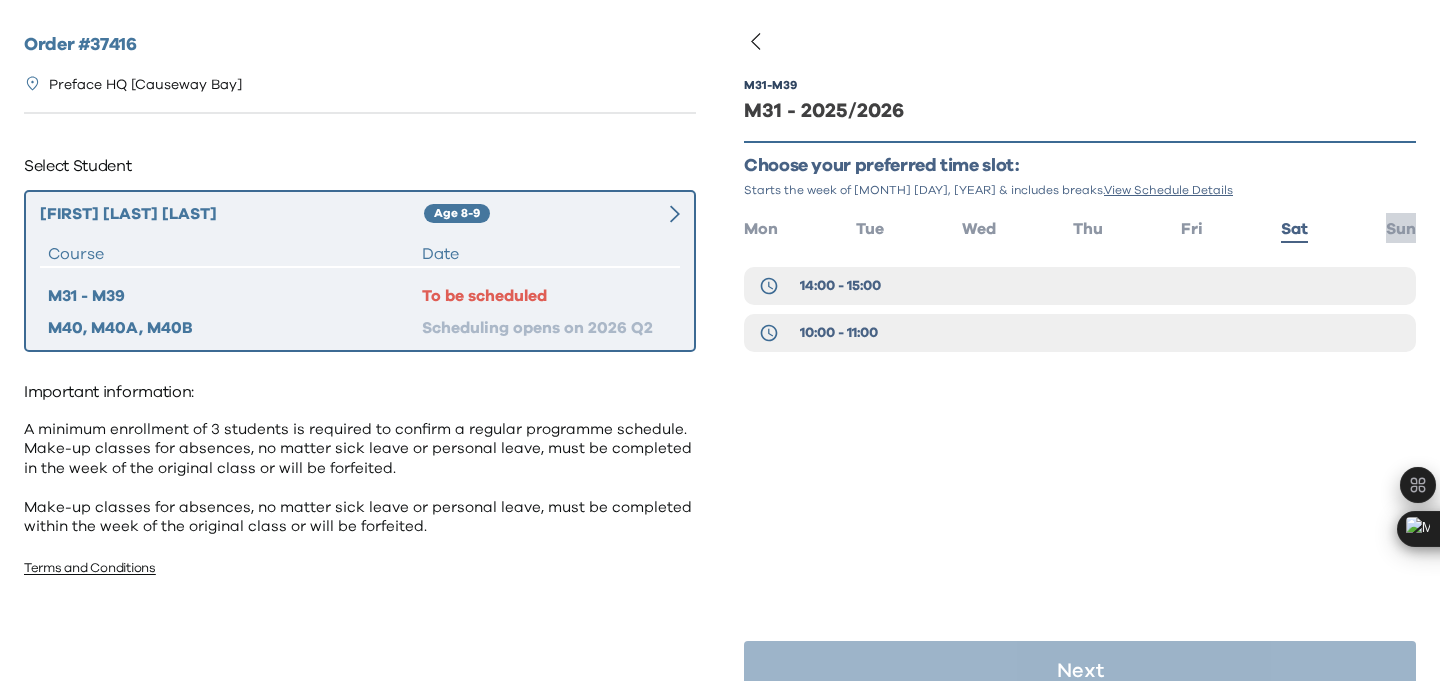click on "Sun" at bounding box center (1401, 229) 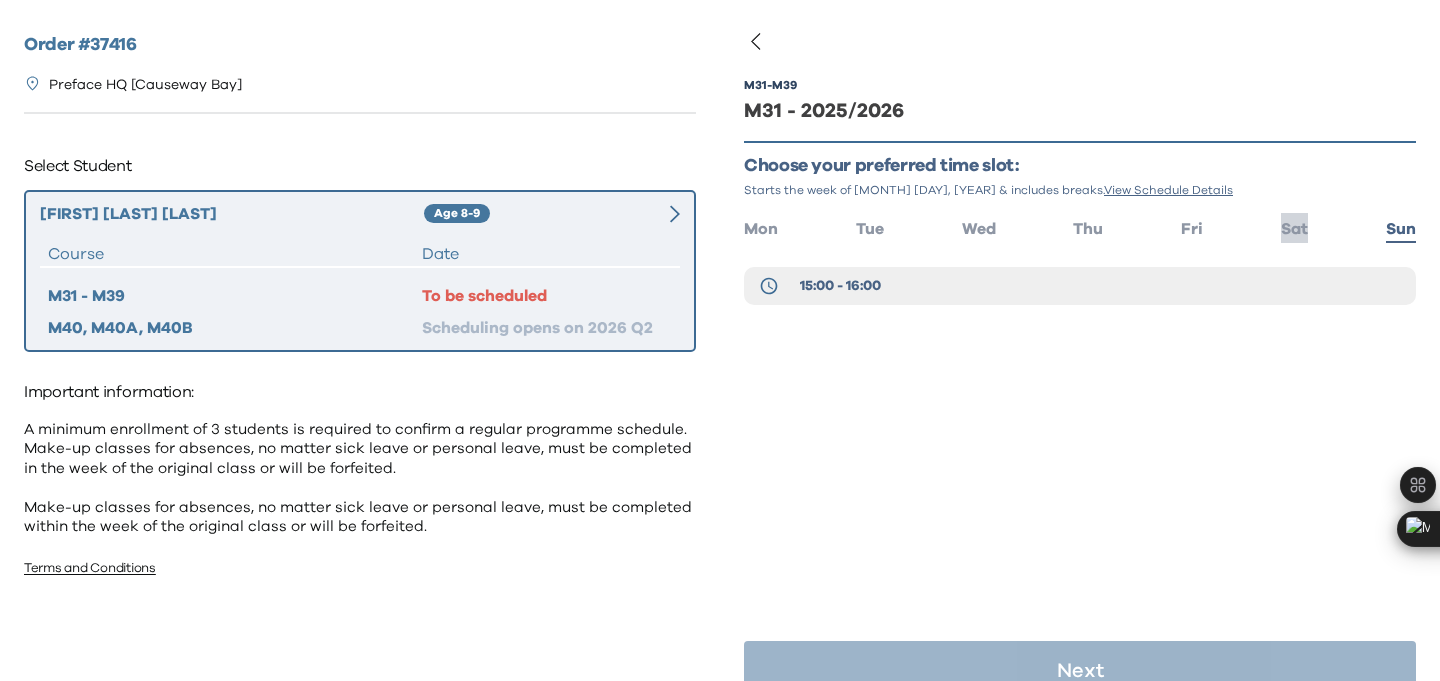 click on "Sat" at bounding box center (1294, 229) 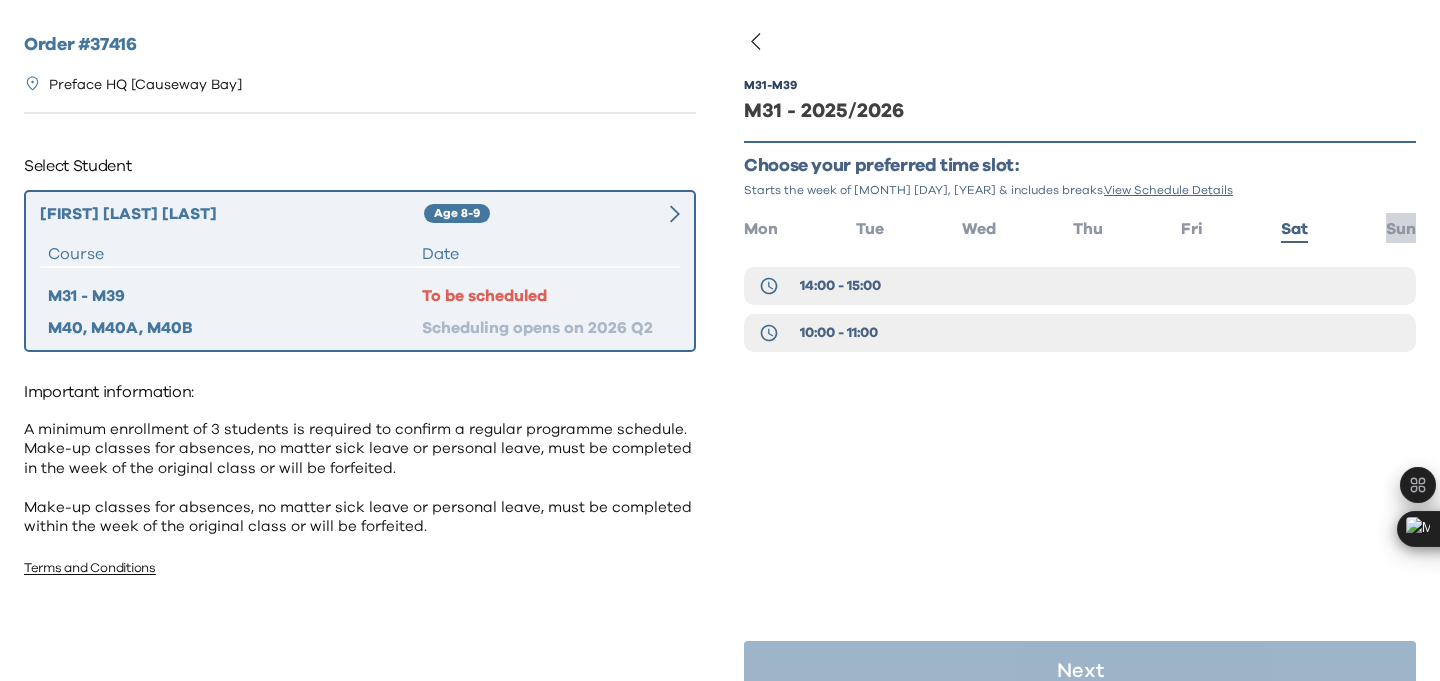 click on "Sun" at bounding box center (1401, 229) 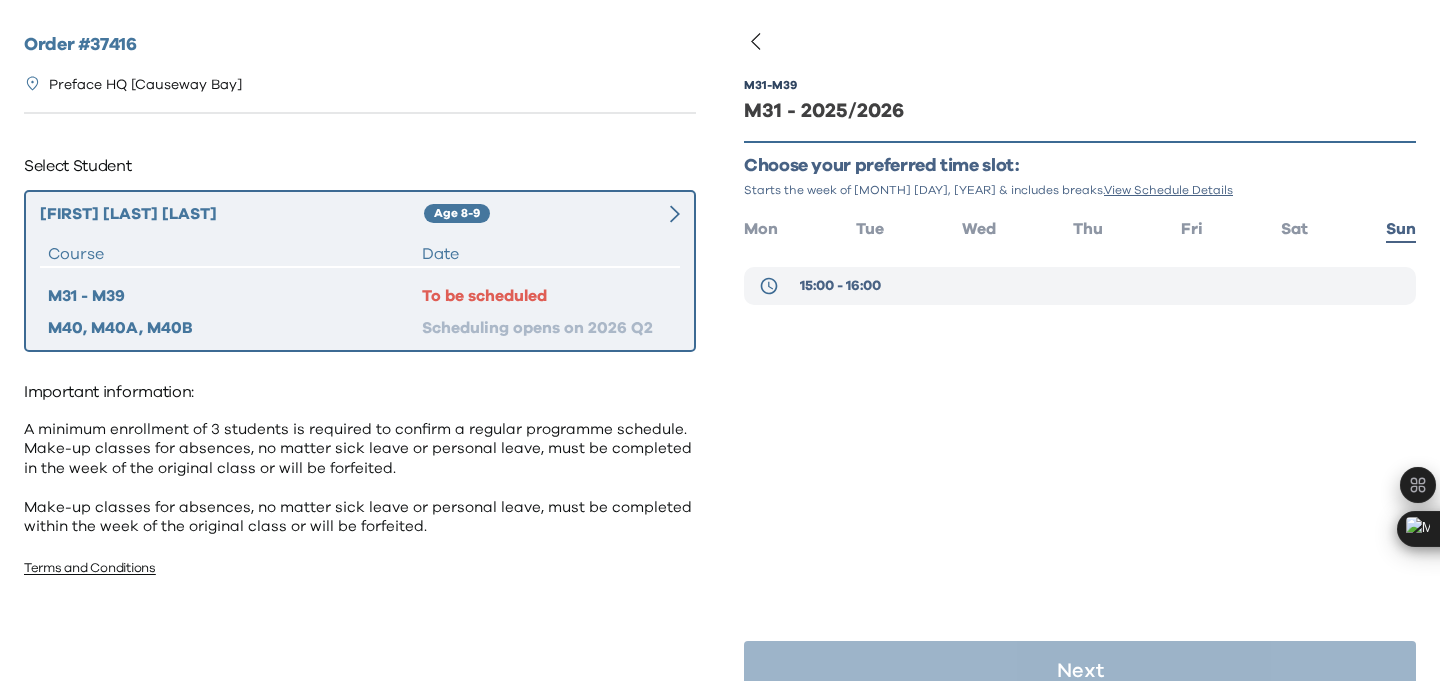click on "15:00 - 16:00" at bounding box center (1080, 286) 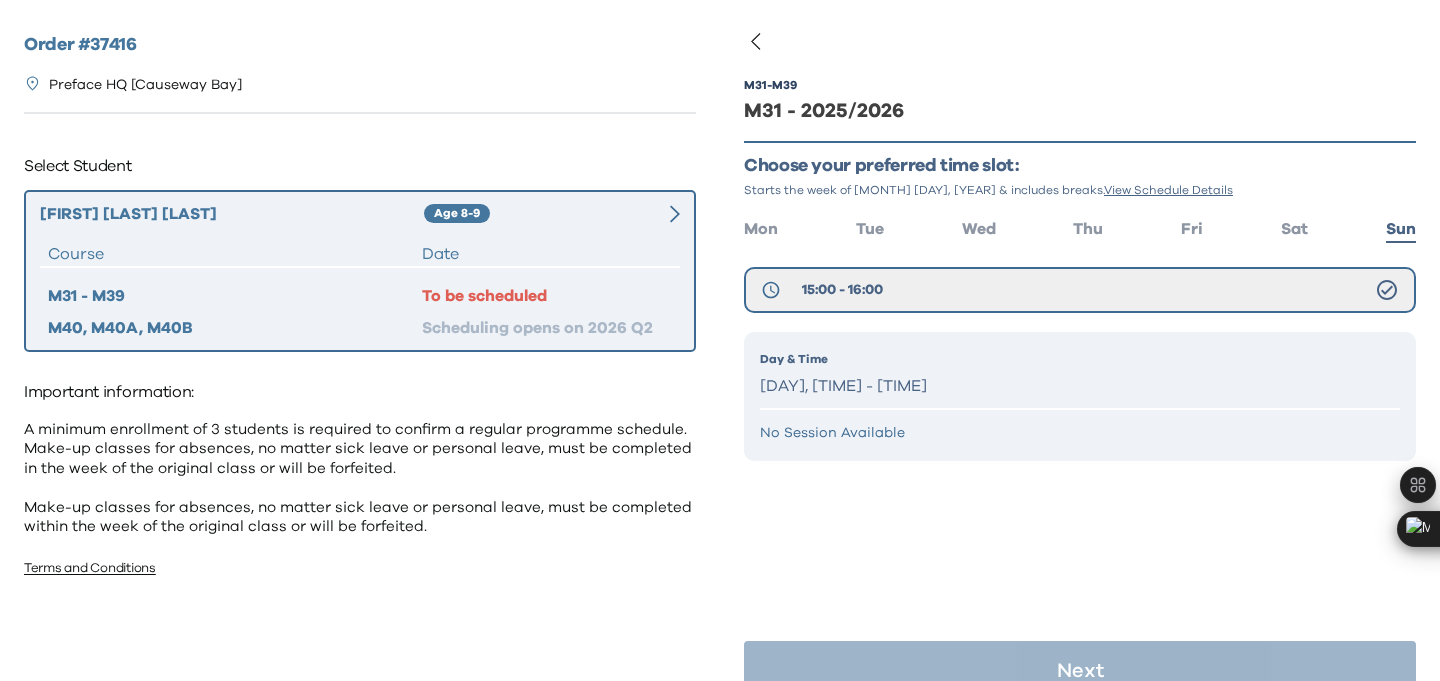 click on "Day & Time" at bounding box center [1080, 359] 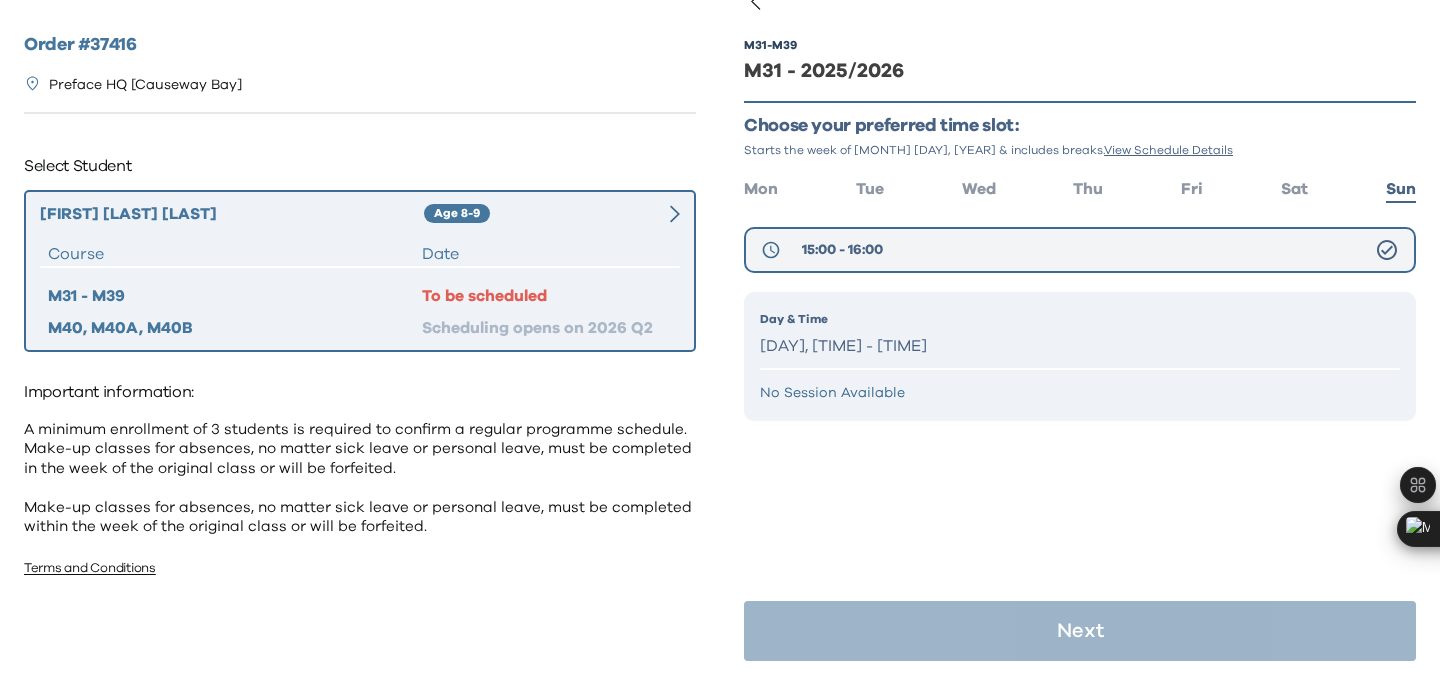 click 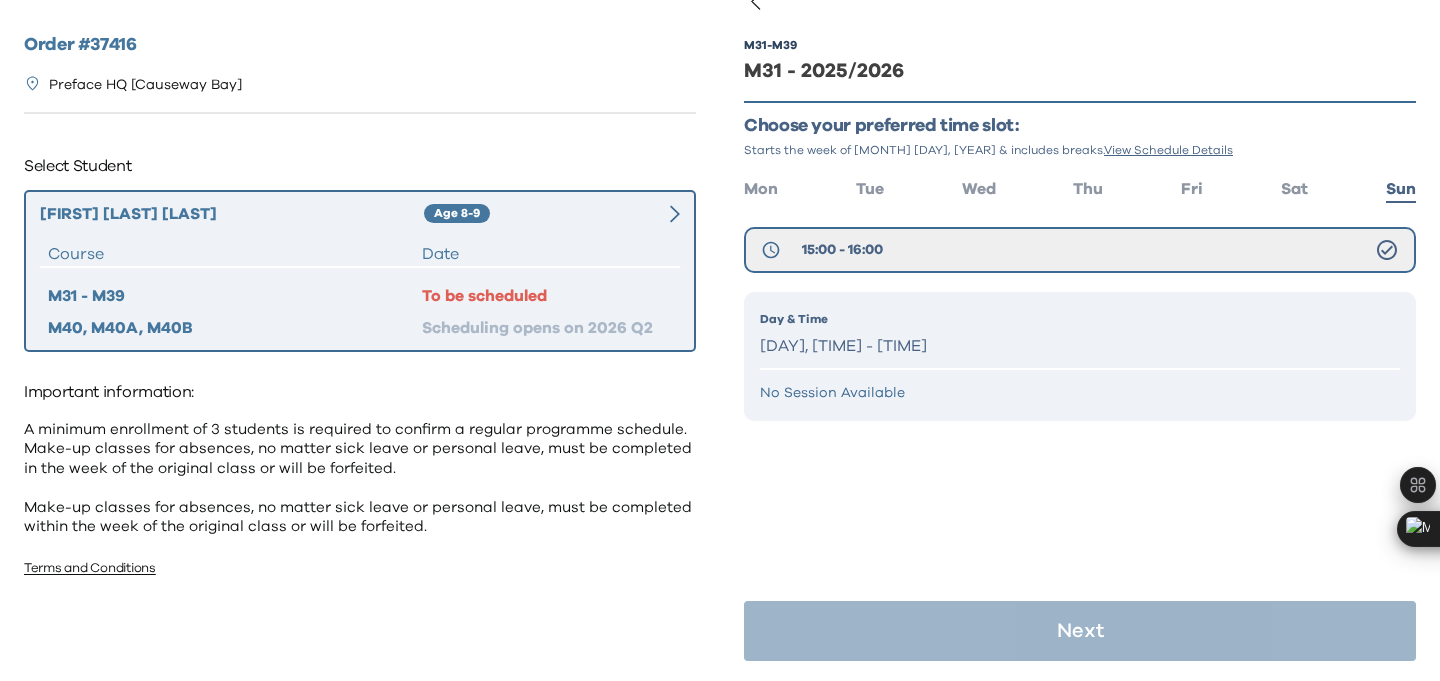 click on "[DAY], [TIME] - [TIME]" at bounding box center (1080, 346) 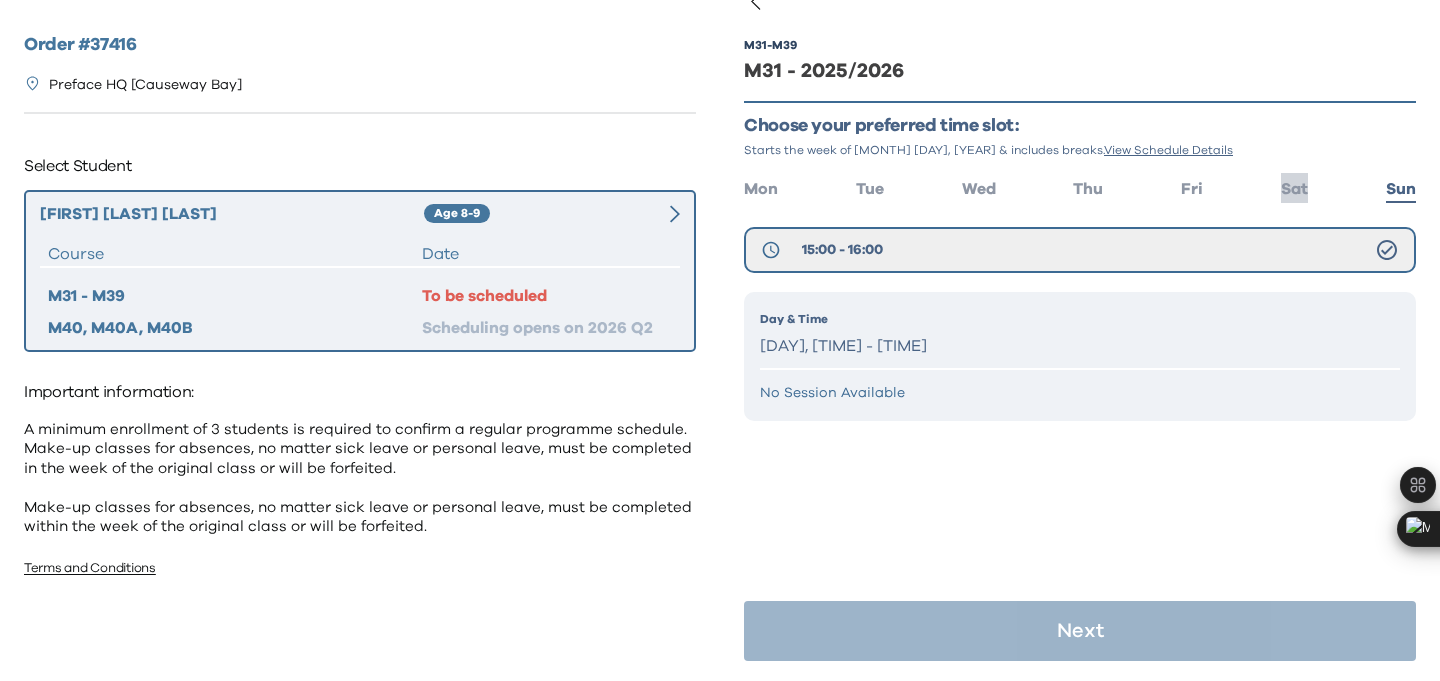 click on "Sat" at bounding box center [1294, 189] 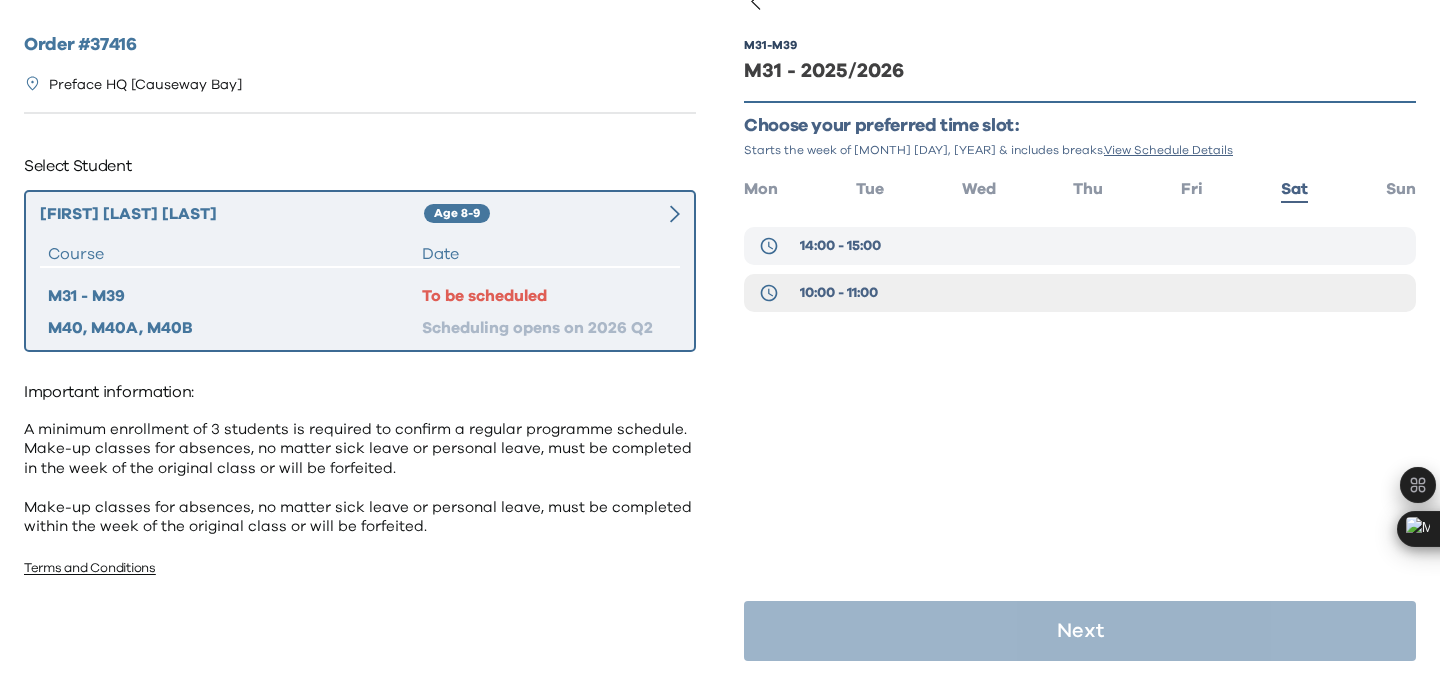 click on "14:00 - 15:00" at bounding box center [1080, 246] 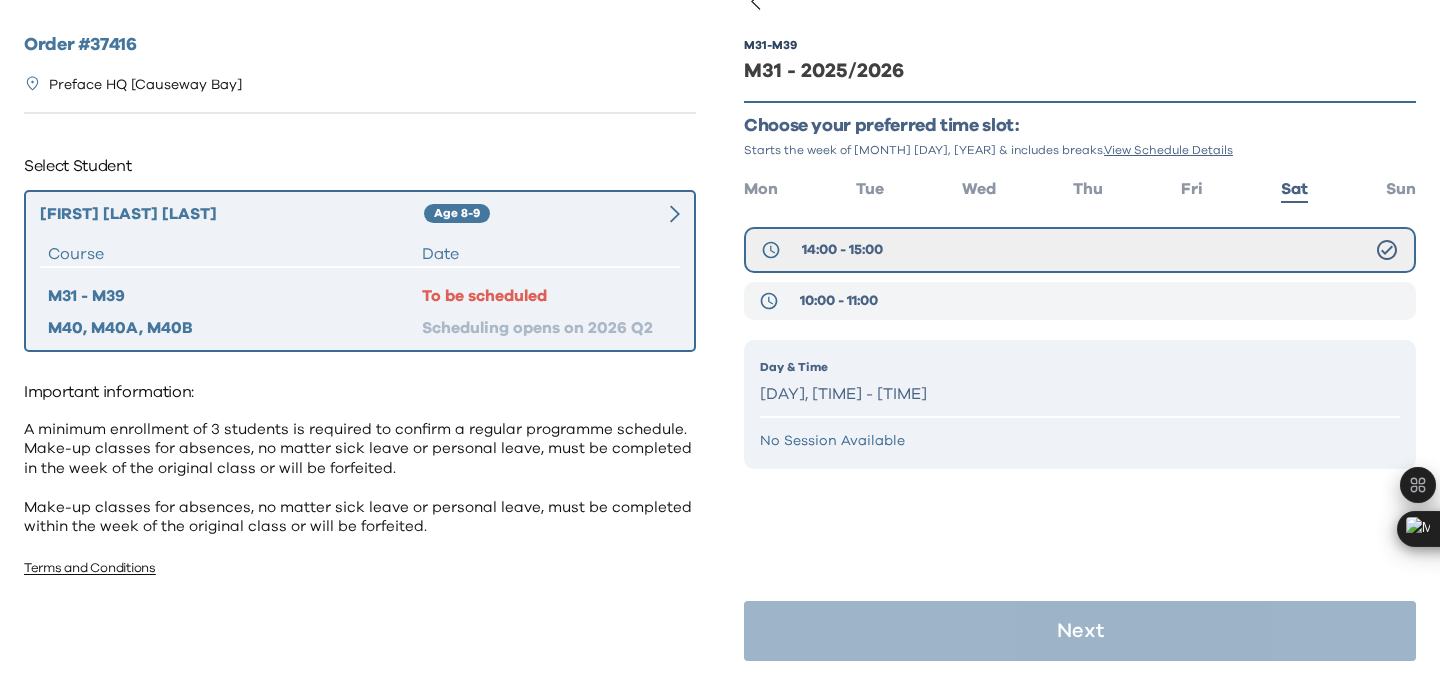 click on "10:00 - 11:00" at bounding box center [1080, 301] 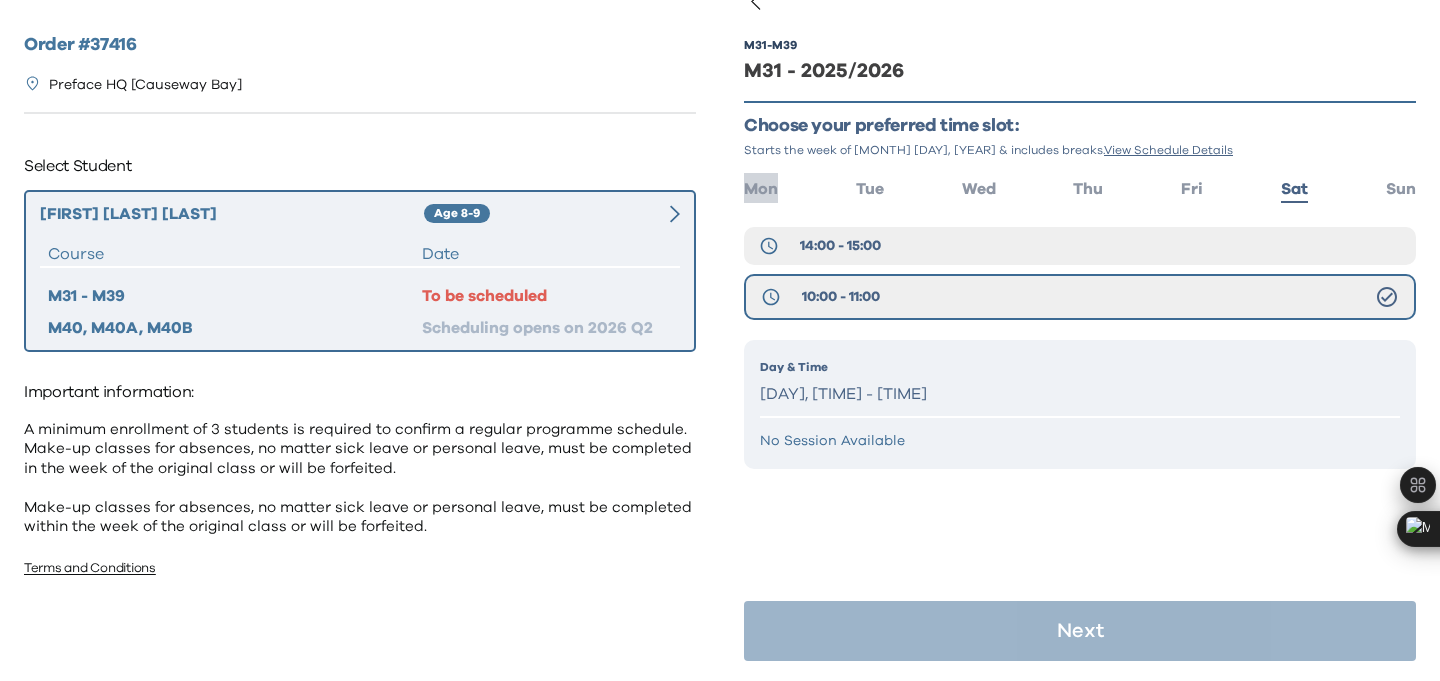 click on "Mon" at bounding box center (761, 189) 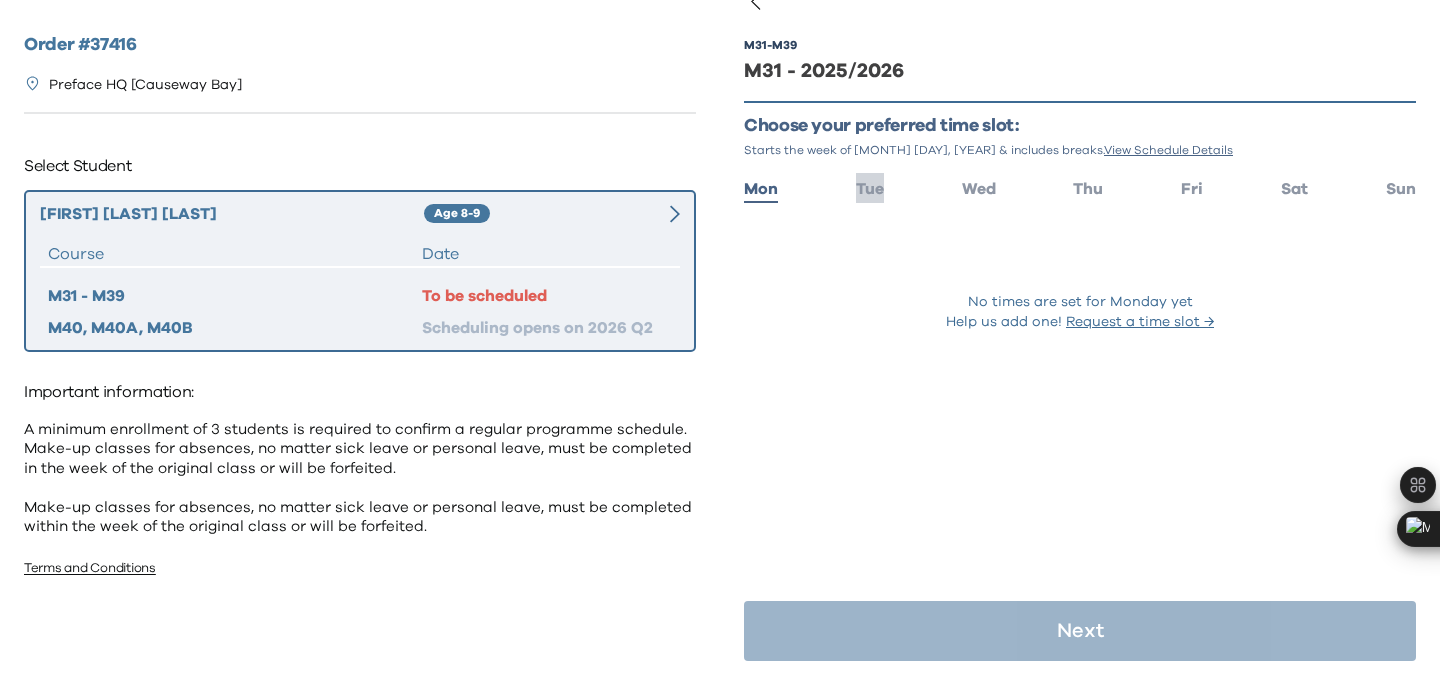 click on "Tue" at bounding box center [870, 189] 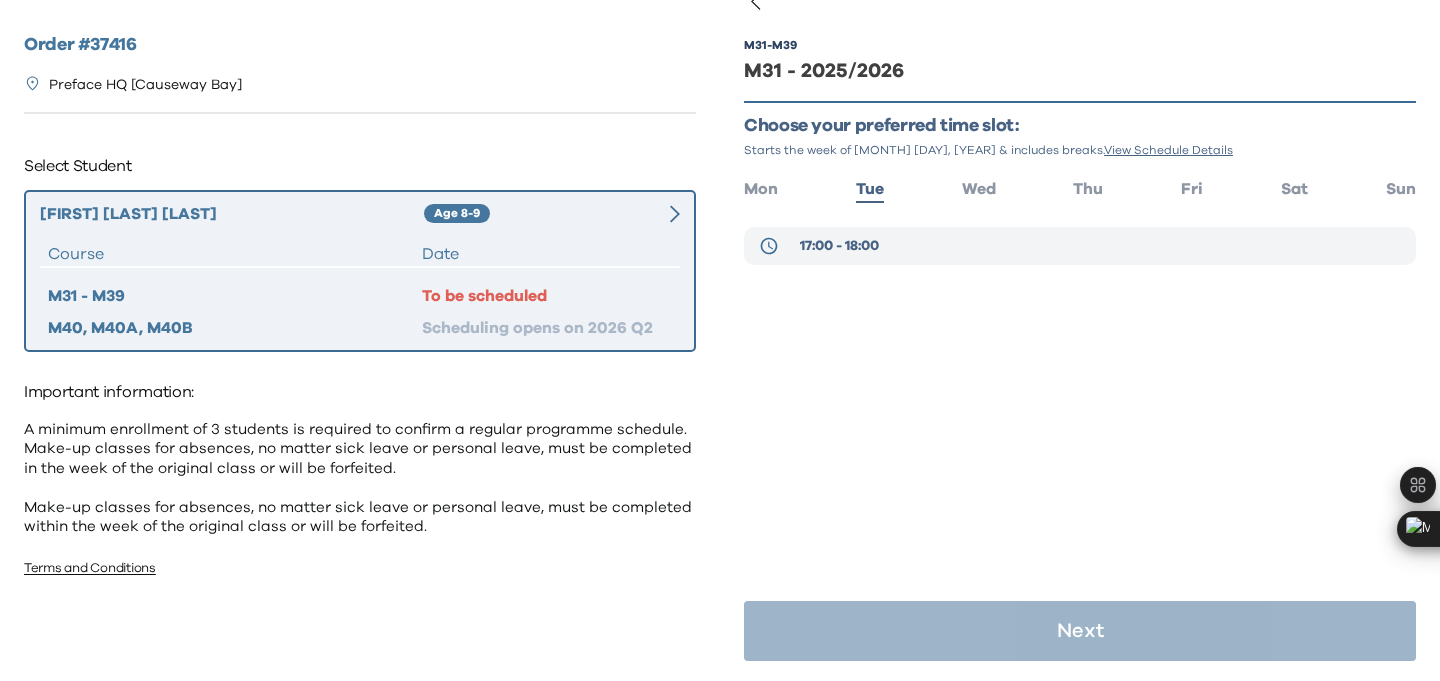 click on "17:00 - 18:00" at bounding box center [839, 246] 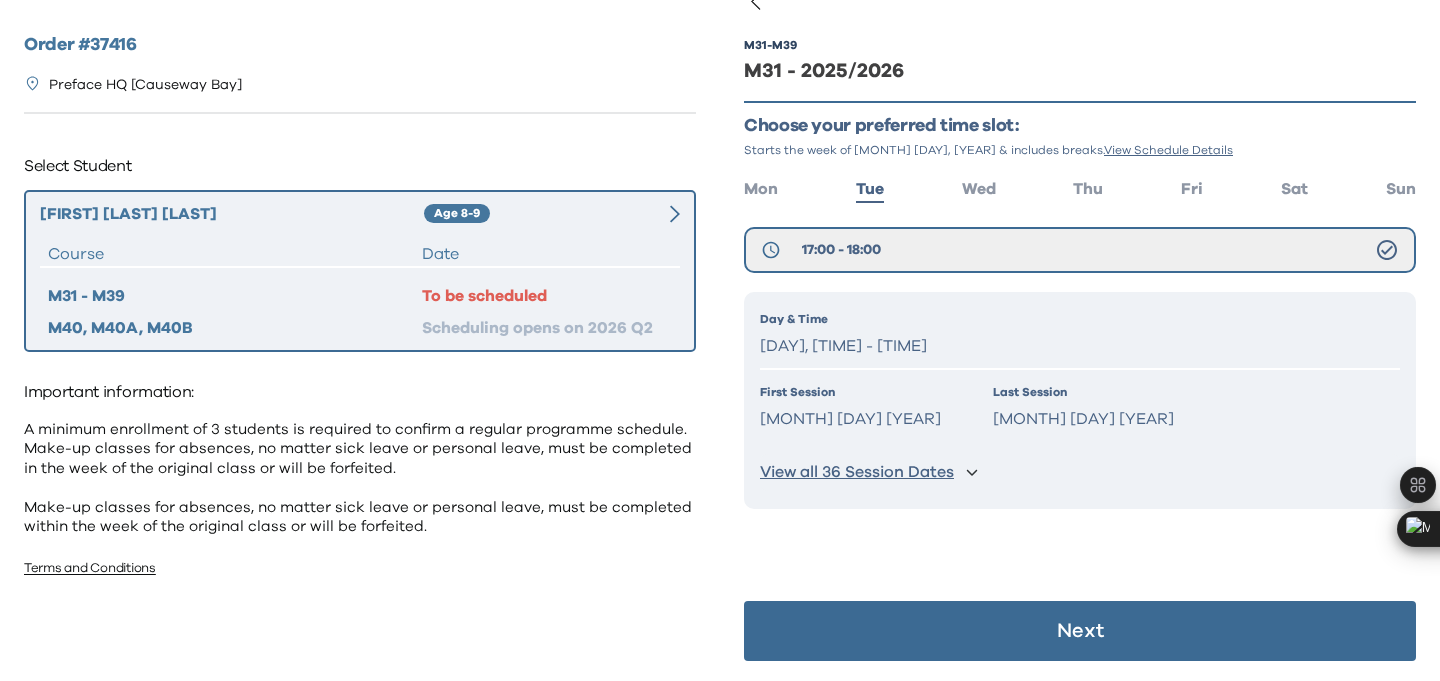 click on "[DAY] [TIME] - [TIME]" at bounding box center [1080, 335] 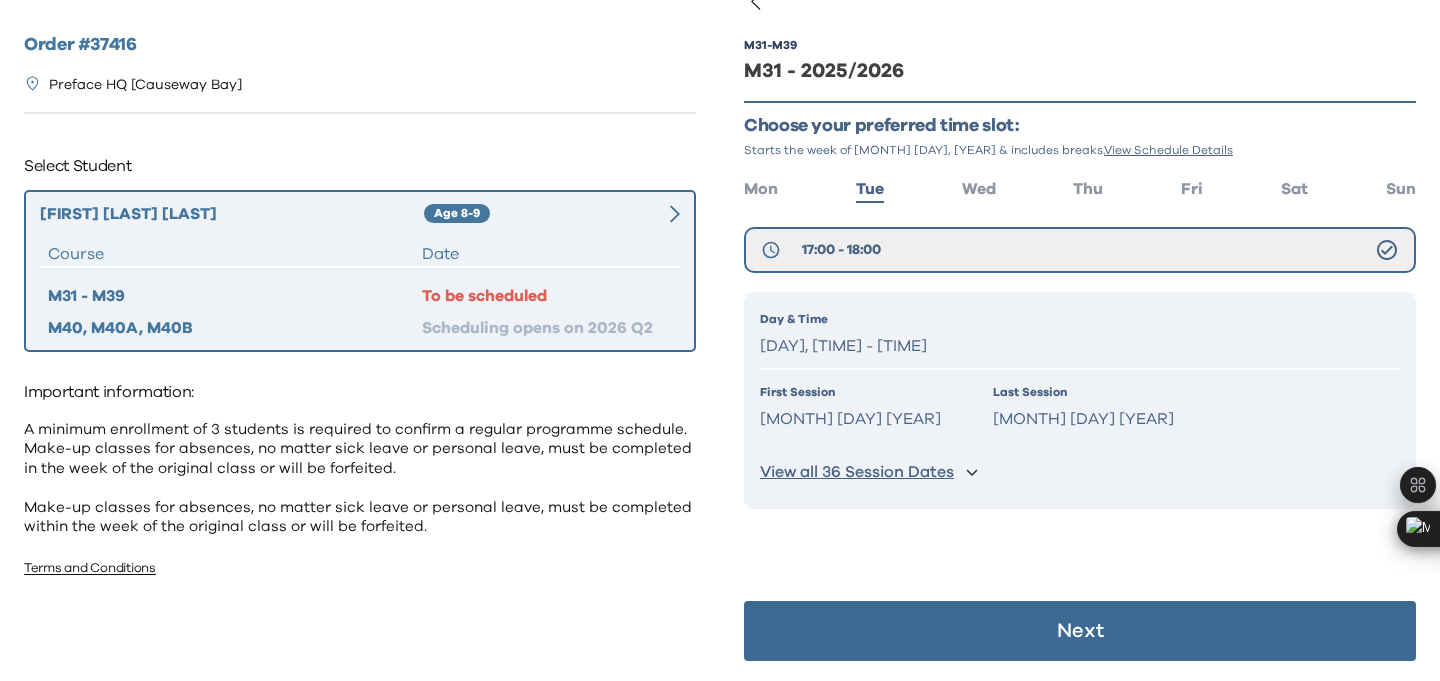 click on "View all 36 Session Dates" at bounding box center [857, 472] 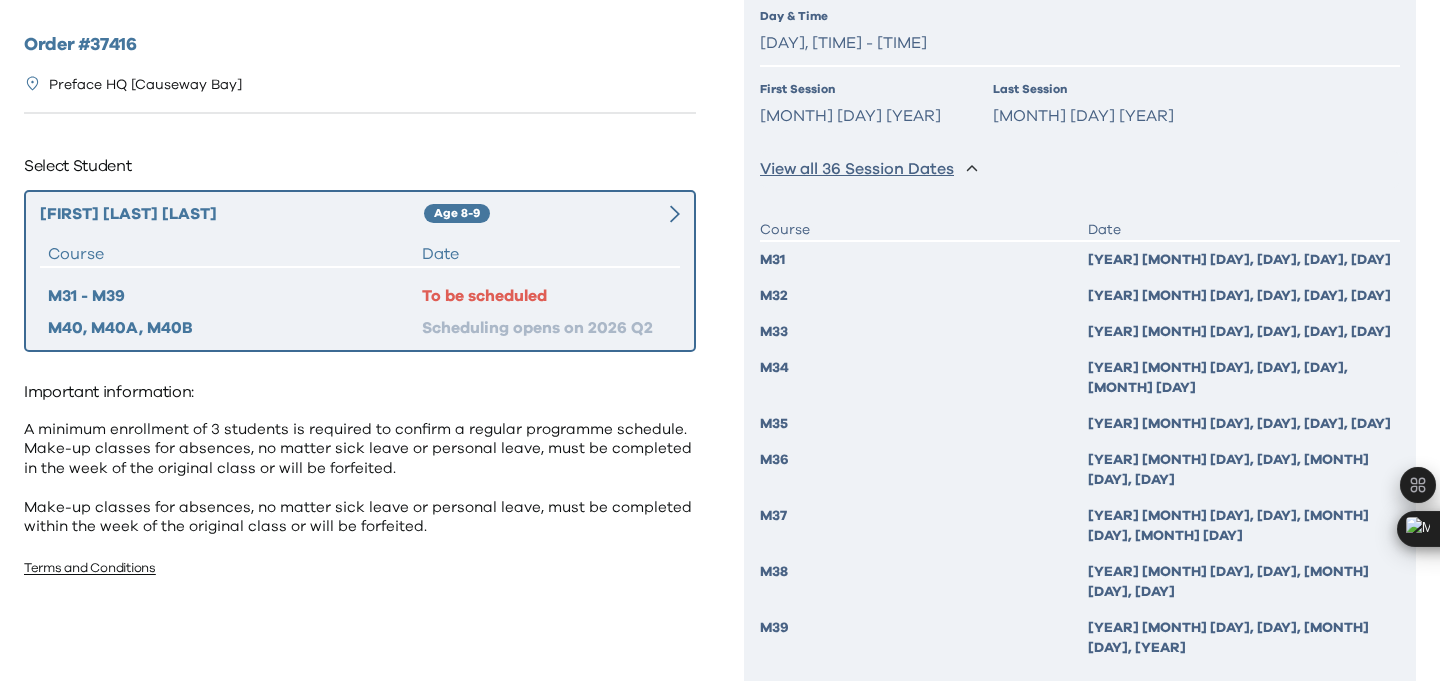 scroll, scrollTop: 0, scrollLeft: 0, axis: both 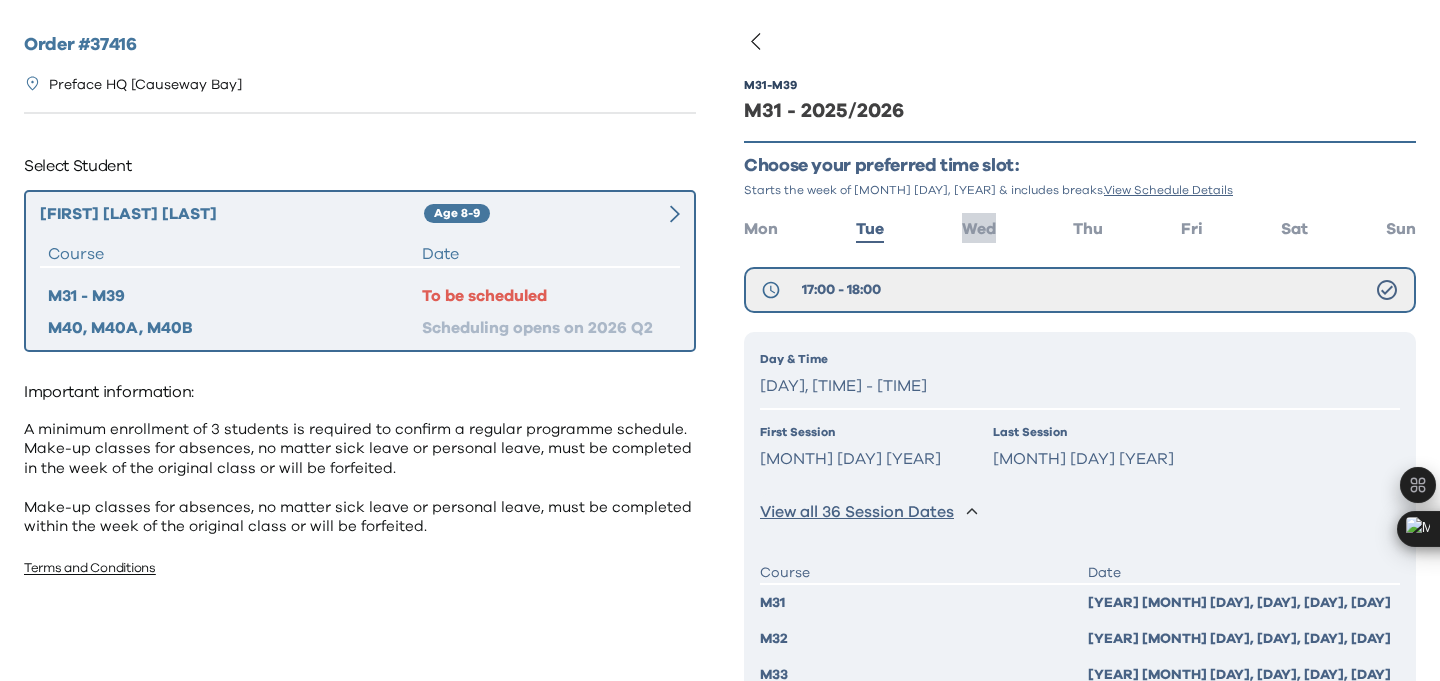 click on "Wed" at bounding box center [979, 229] 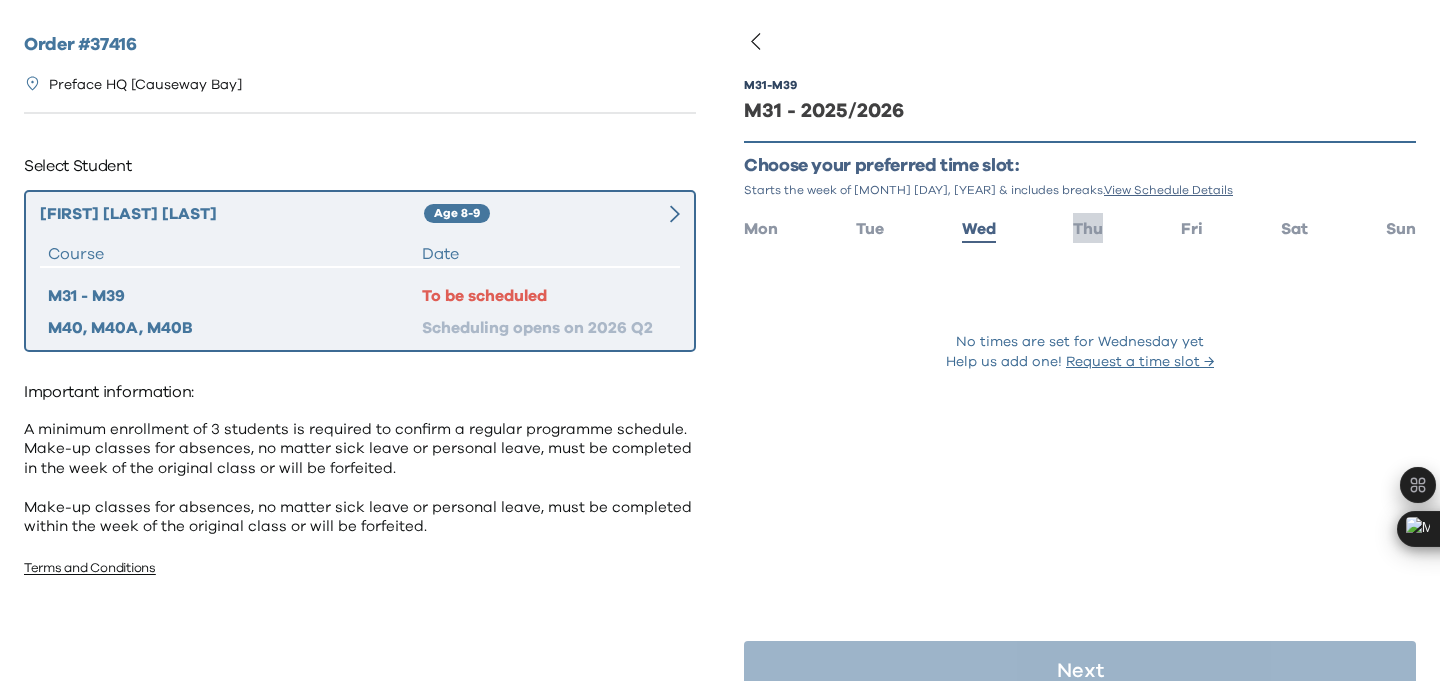 click on "Thu" at bounding box center [1088, 229] 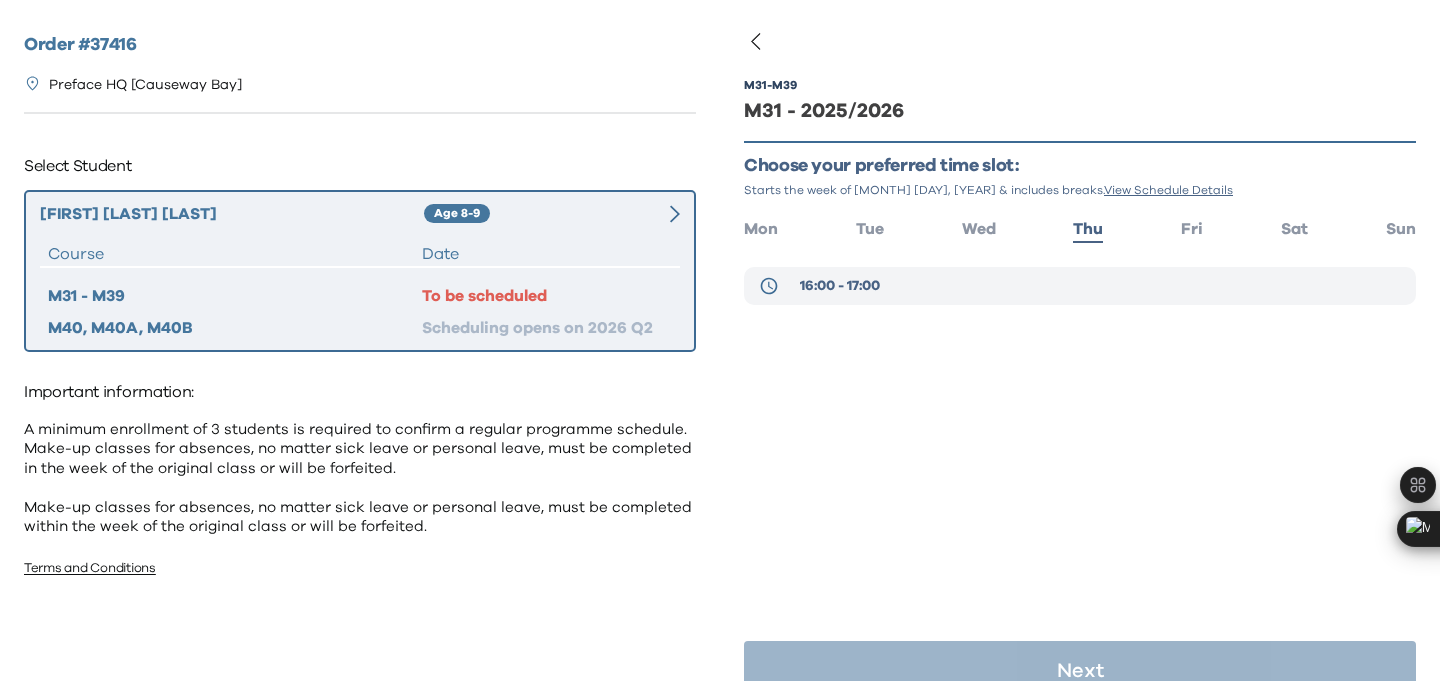 click on "16:00 - 17:00" at bounding box center [1080, 286] 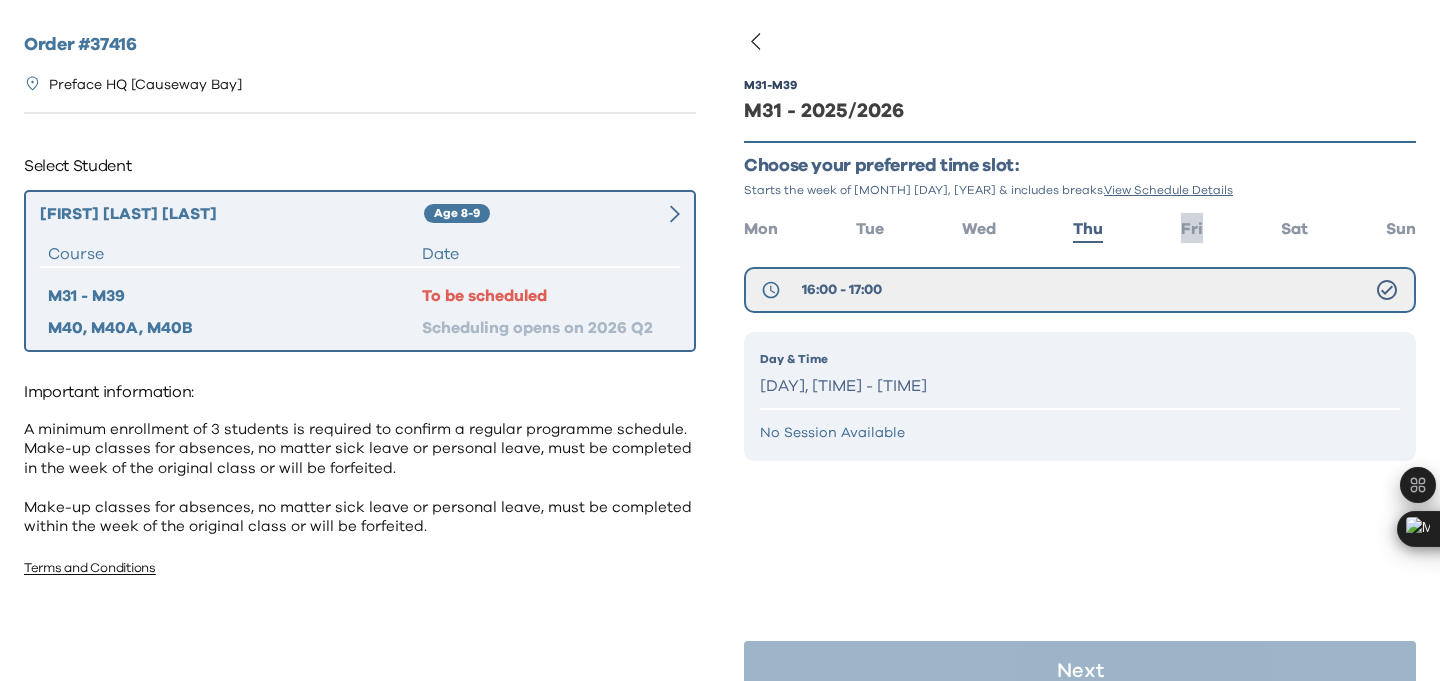 click on "Fri" at bounding box center [1192, 229] 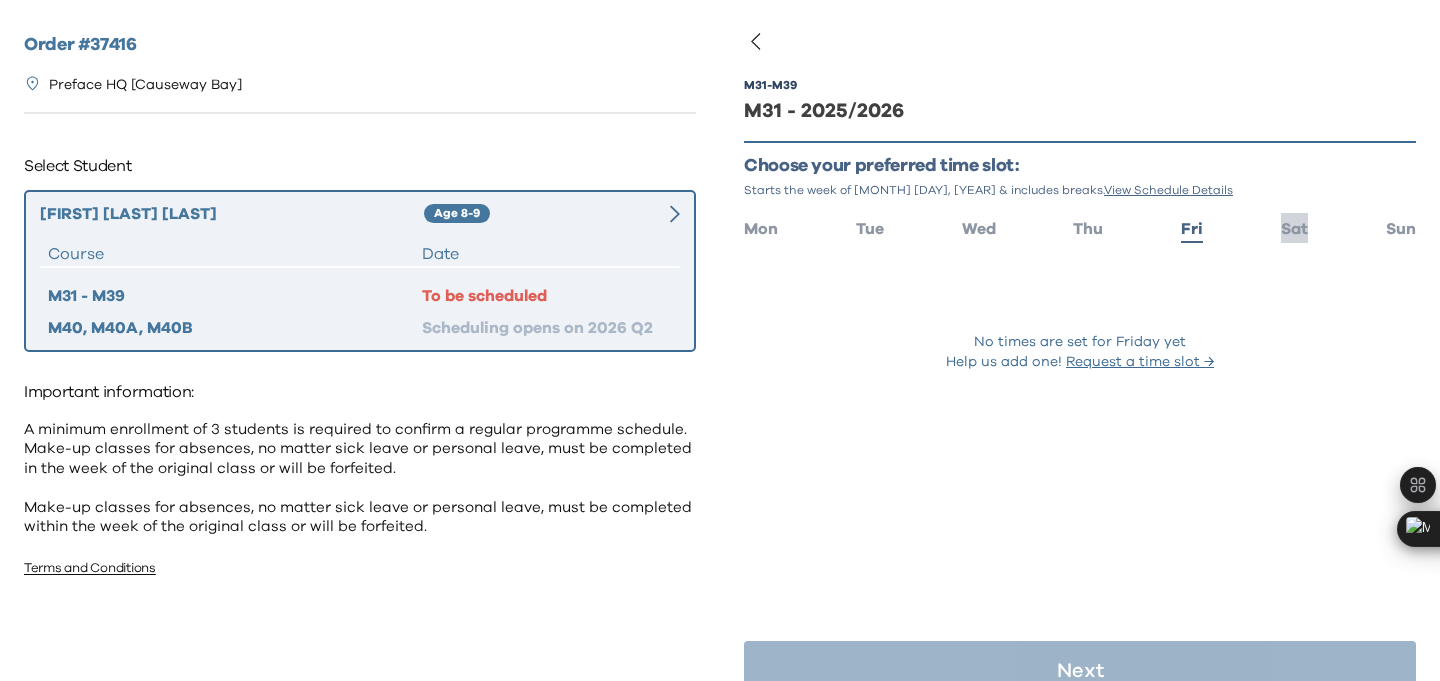 click on "Sat" at bounding box center (1294, 229) 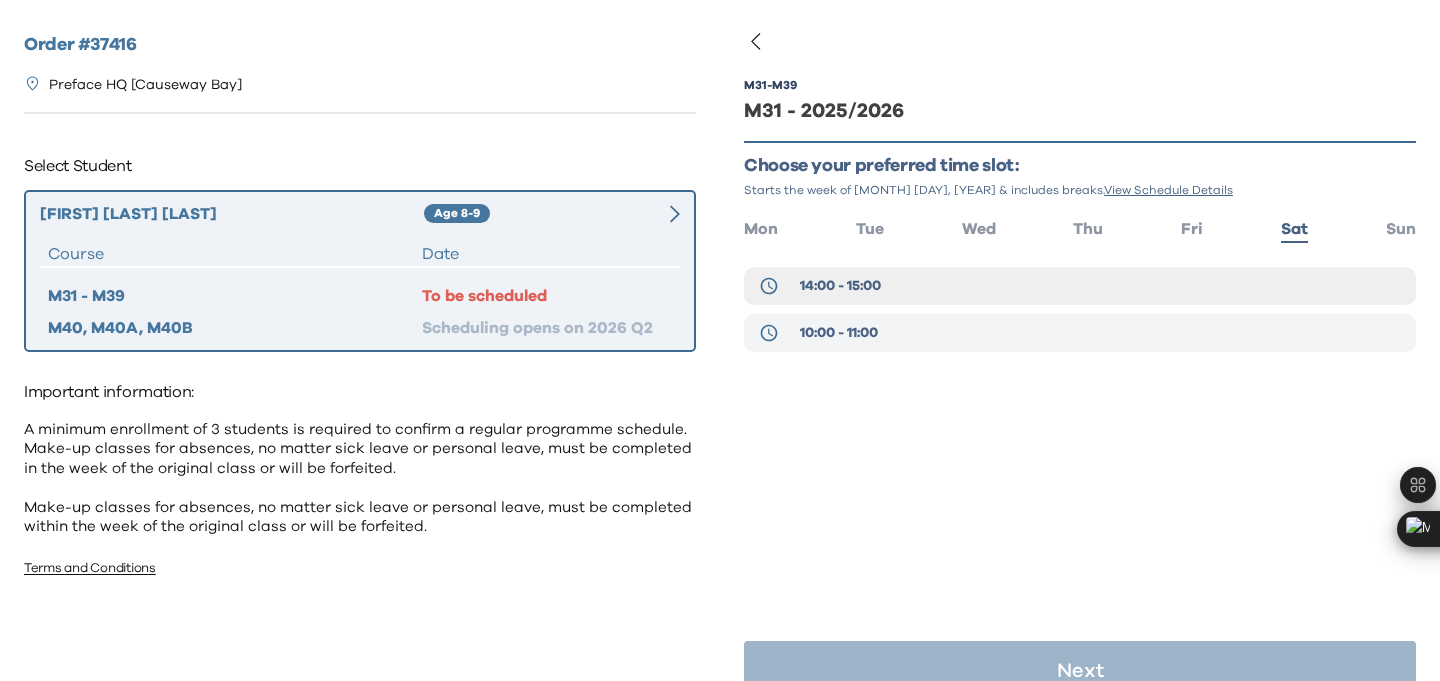 click on "10:00 - 11:00" at bounding box center (1080, 333) 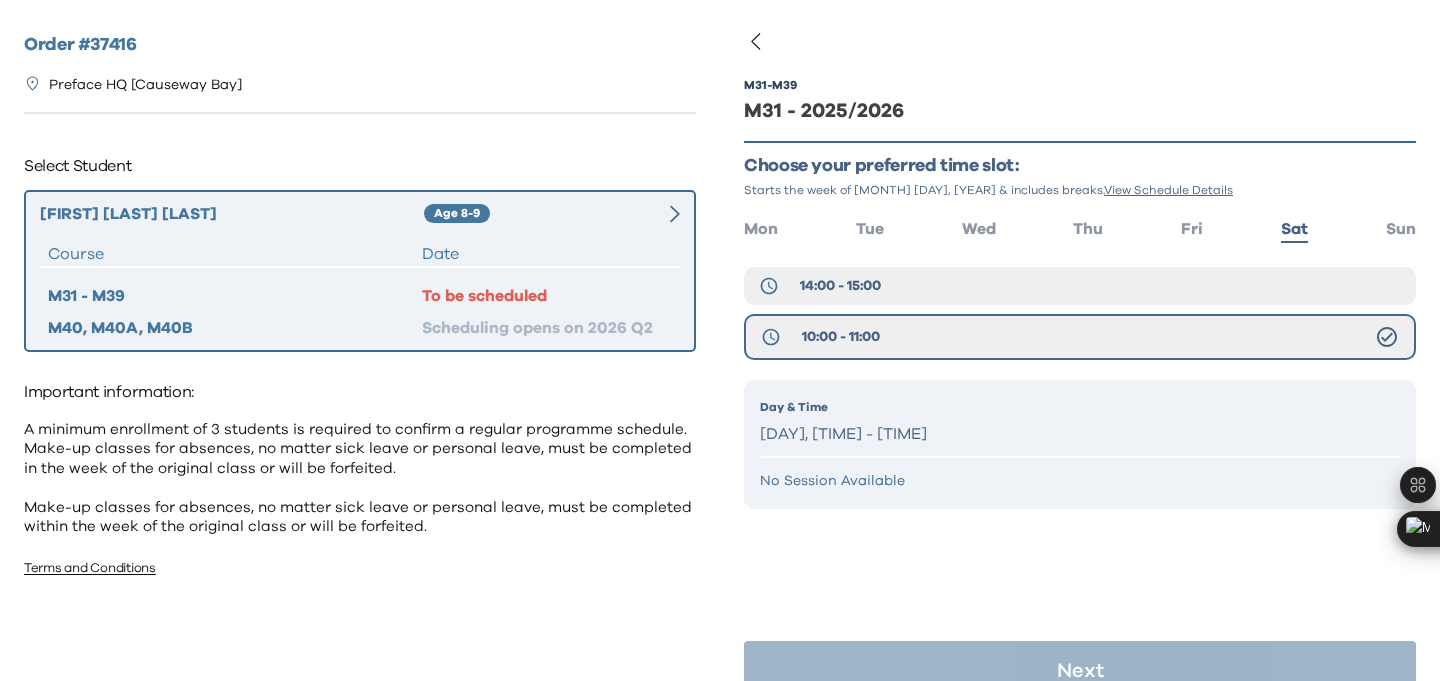 click on "[DAY], [TIME] - [TIME]" at bounding box center [1080, 434] 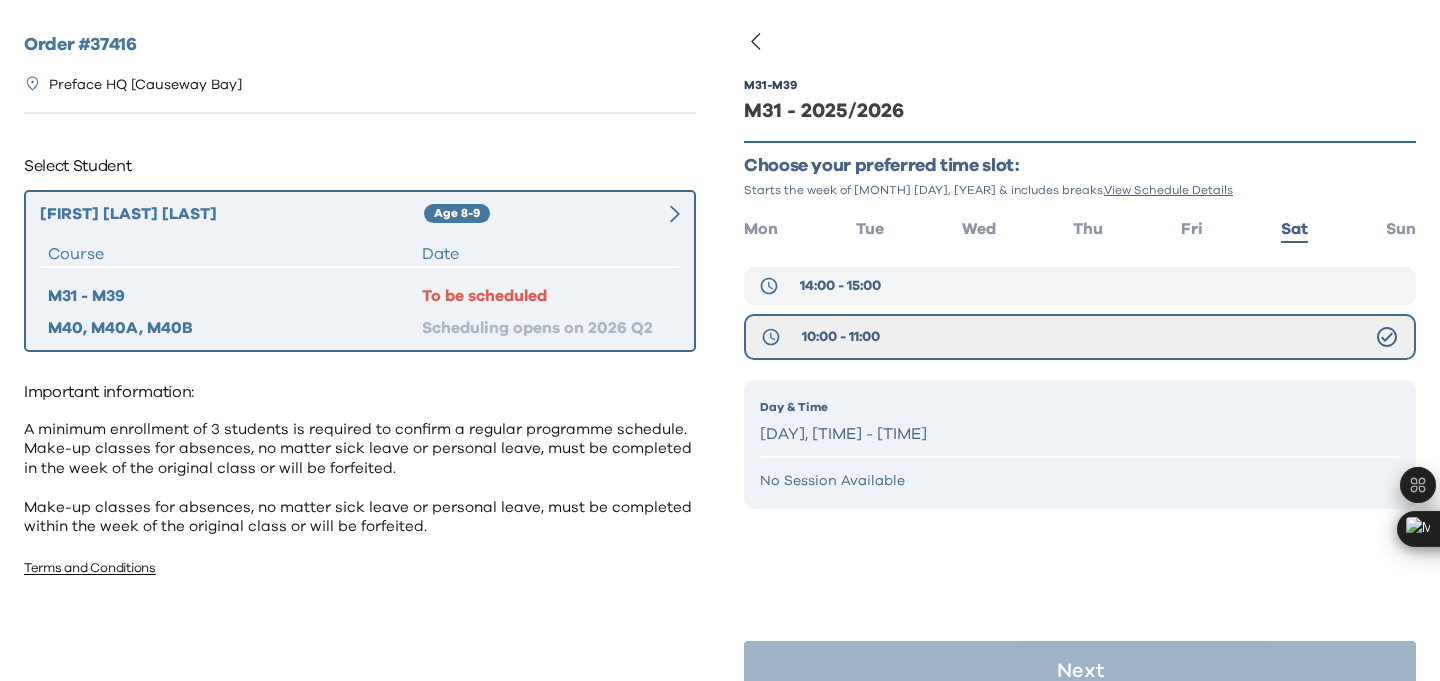 click on "14:00 - 15:00" at bounding box center [1080, 286] 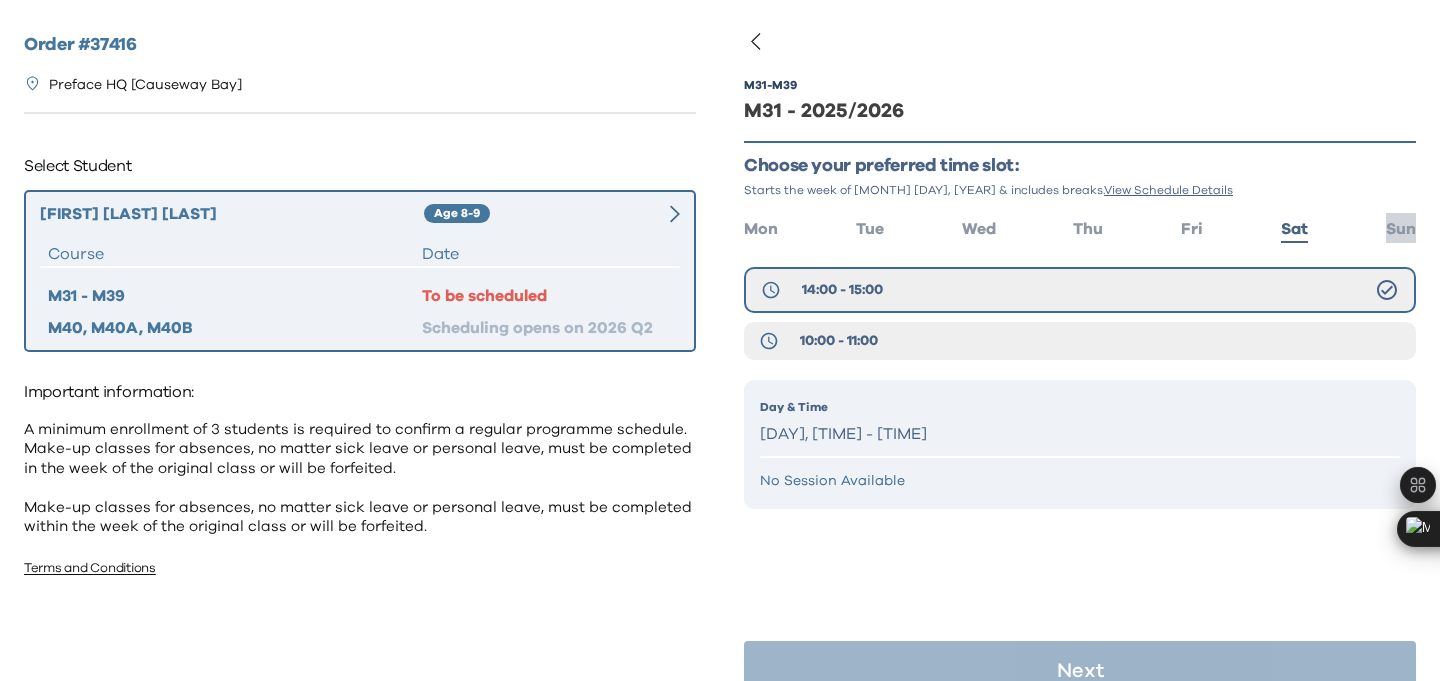 click on "Sun" at bounding box center (1401, 229) 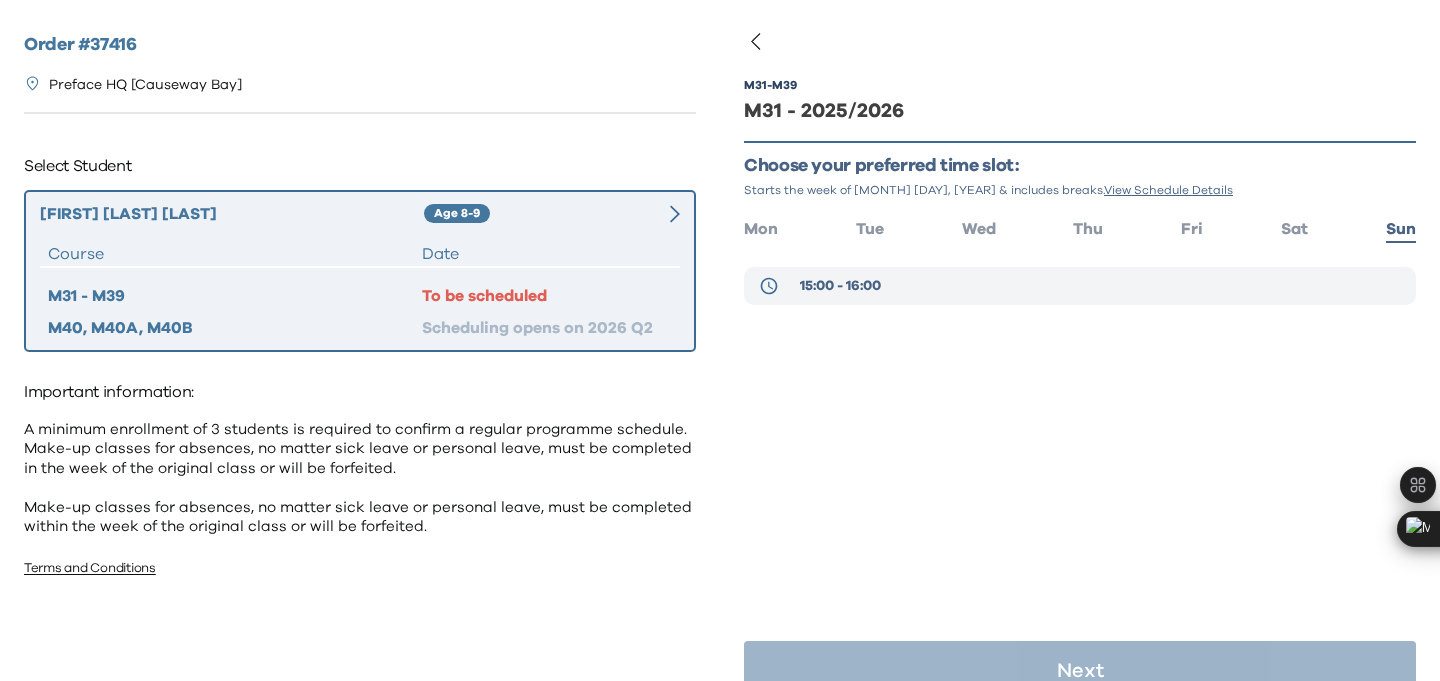 click on "15:00 - 16:00" at bounding box center (1080, 286) 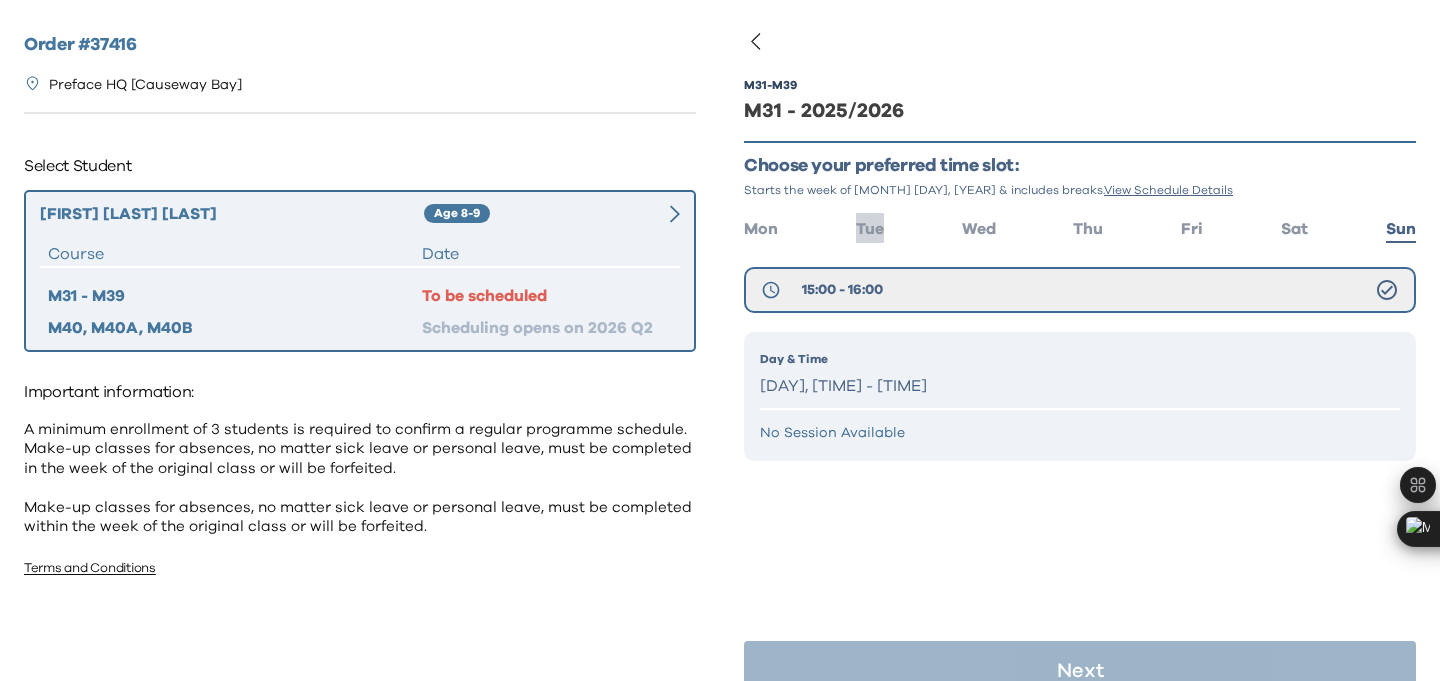 click on "Tue" at bounding box center (870, 227) 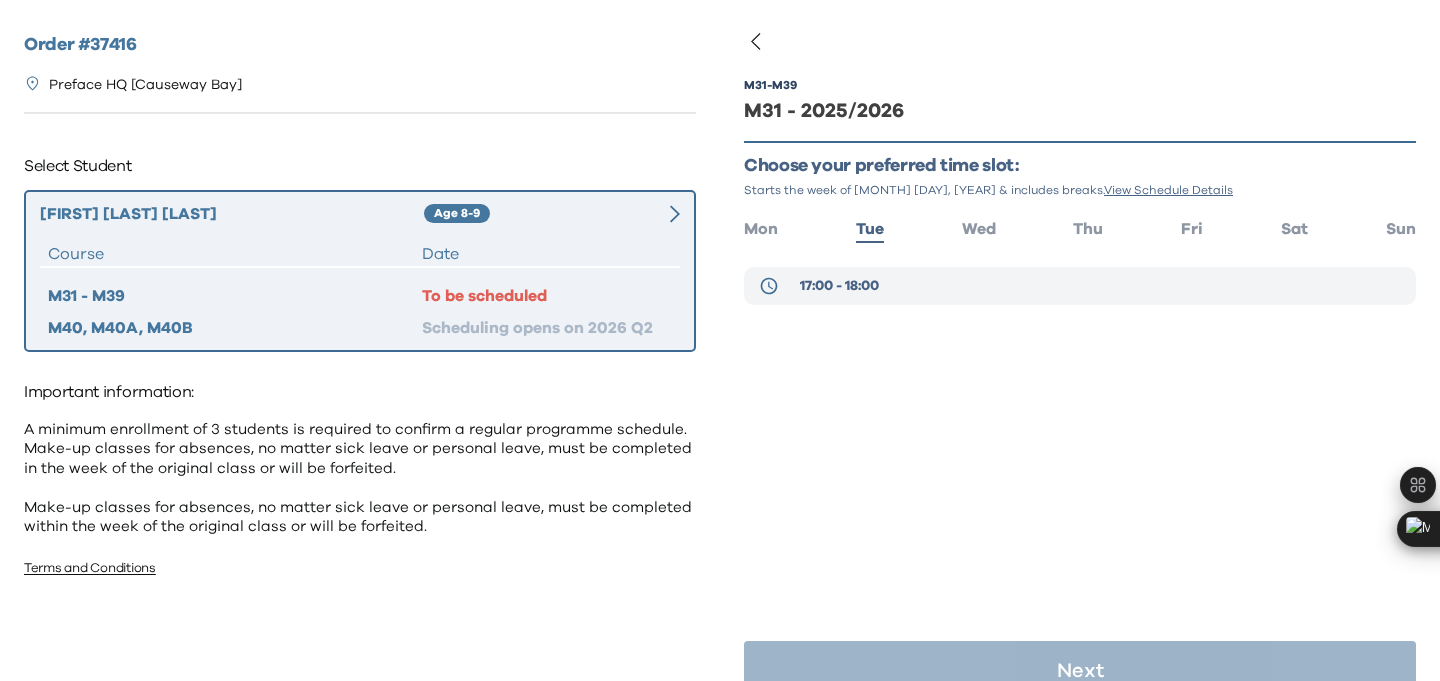 click on "17:00 - 18:00" at bounding box center [839, 286] 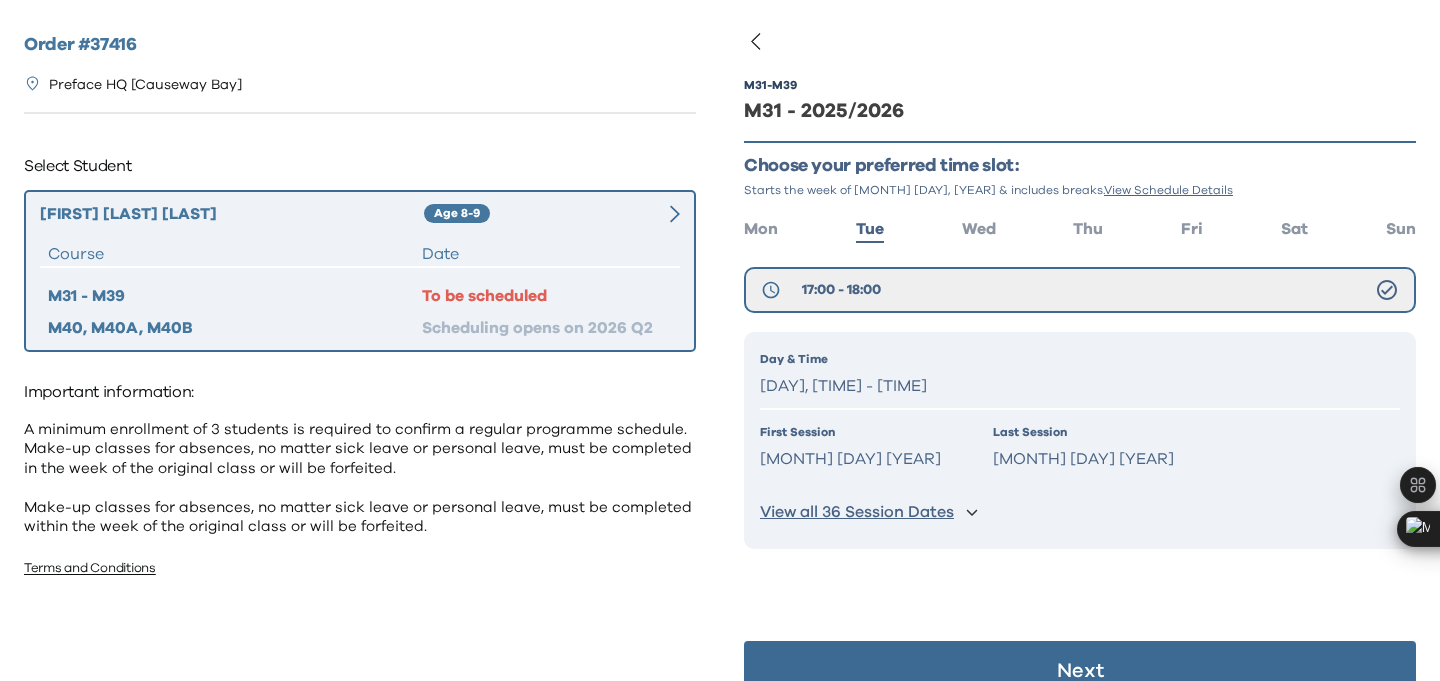 scroll, scrollTop: 40, scrollLeft: 0, axis: vertical 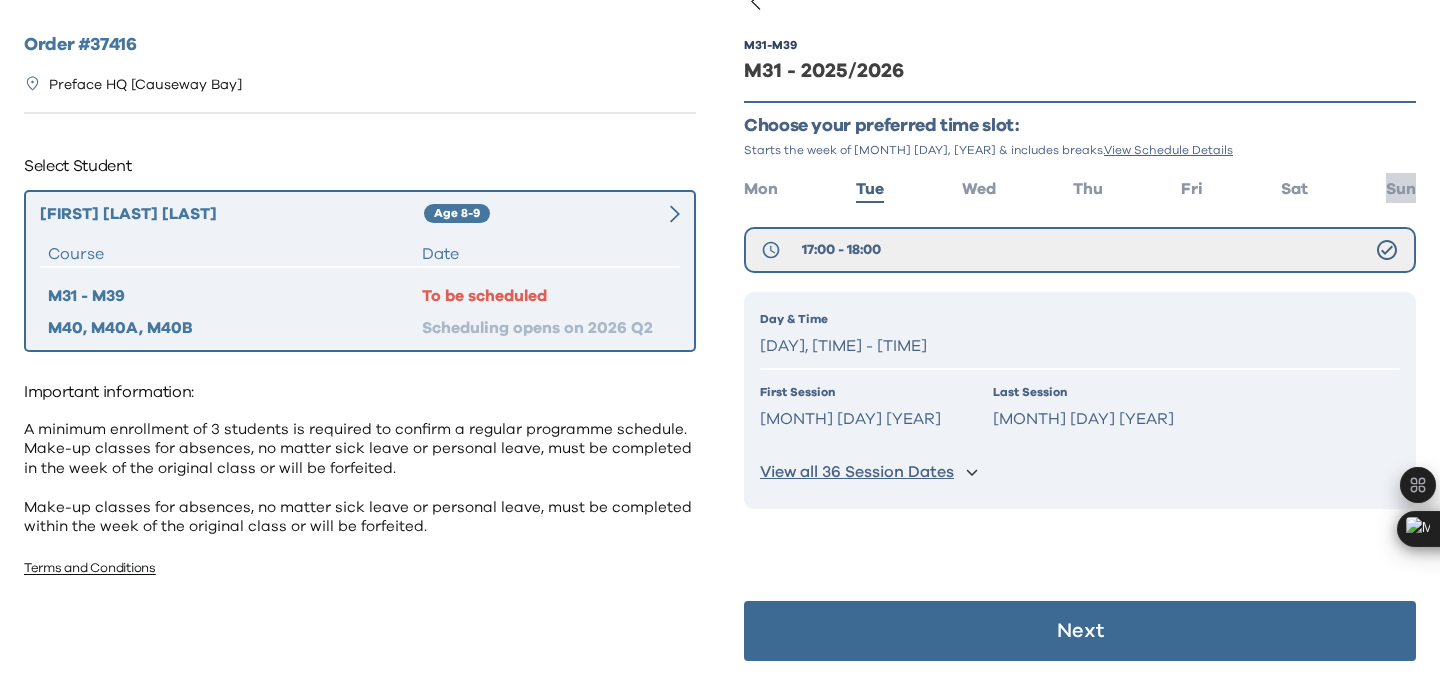 click on "Sun" at bounding box center [1401, 189] 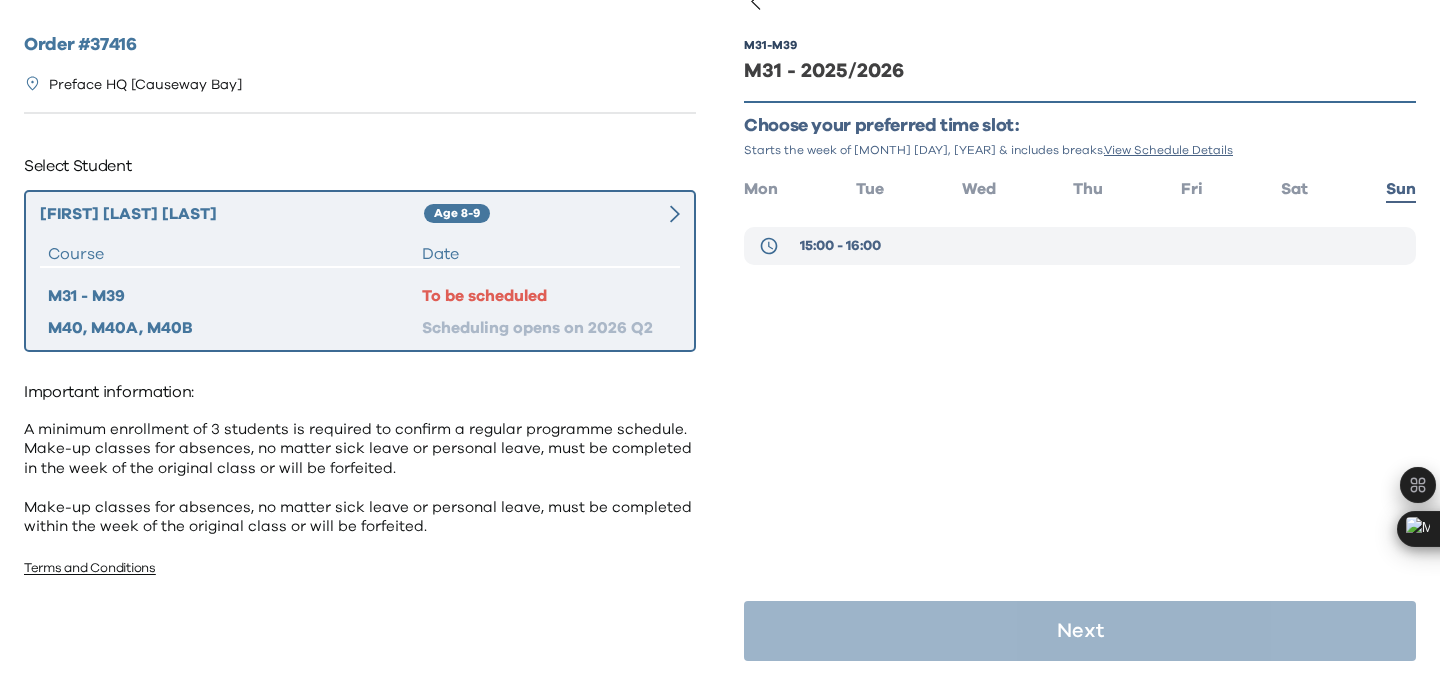 click on "15:00 - 16:00" at bounding box center (1080, 246) 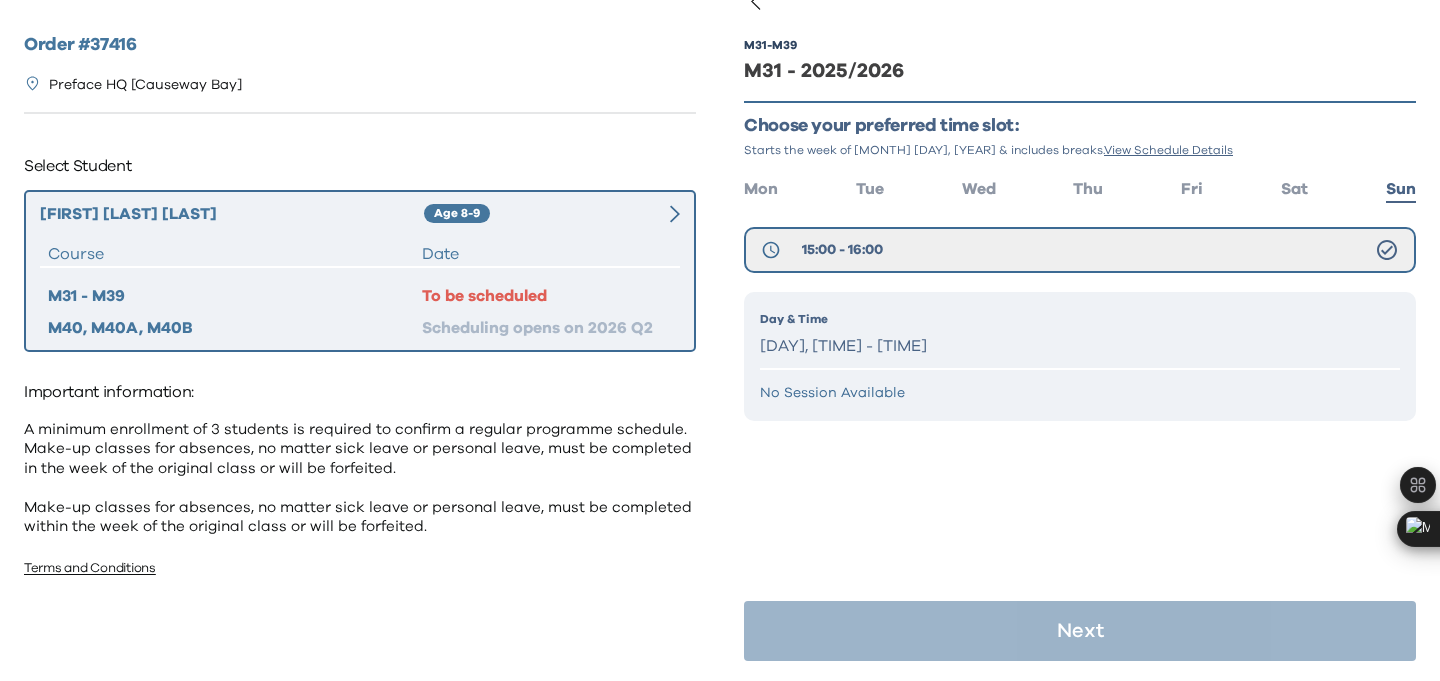 click on "Day & Time" at bounding box center [1080, 319] 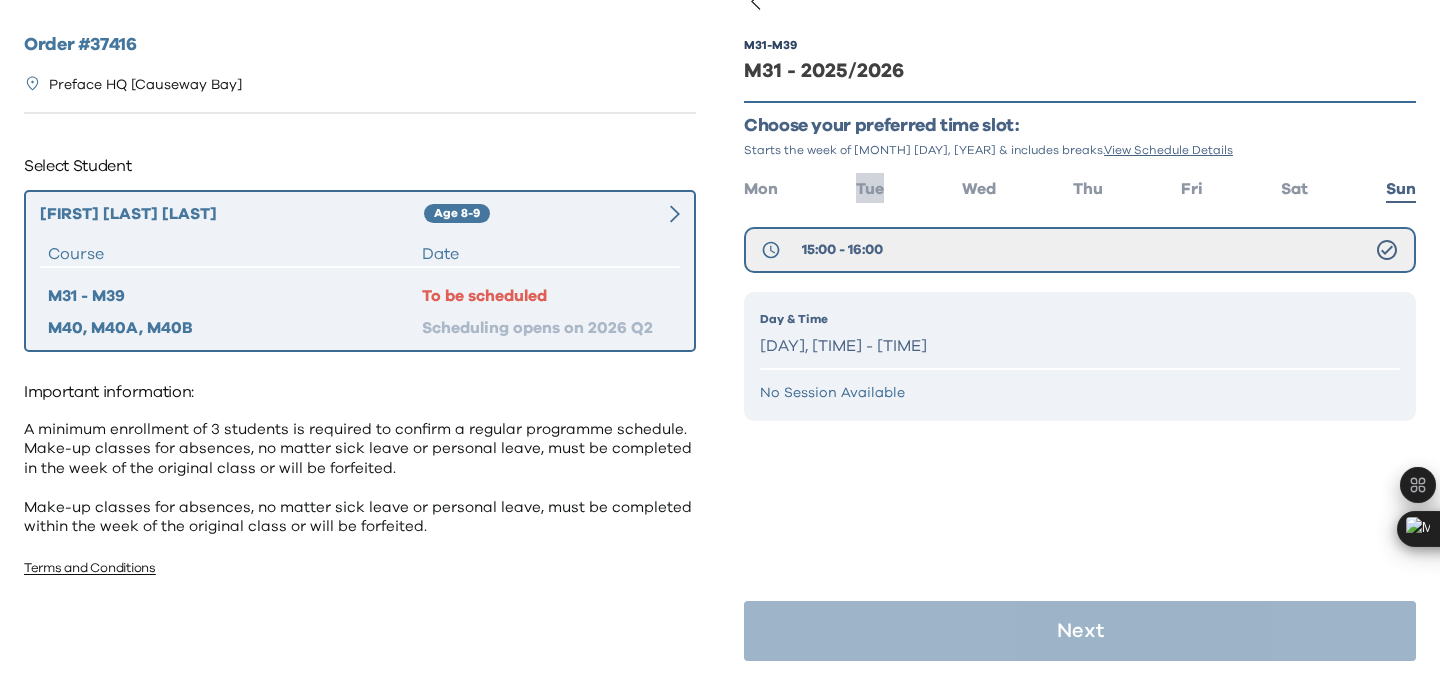 click on "Tue" at bounding box center [870, 189] 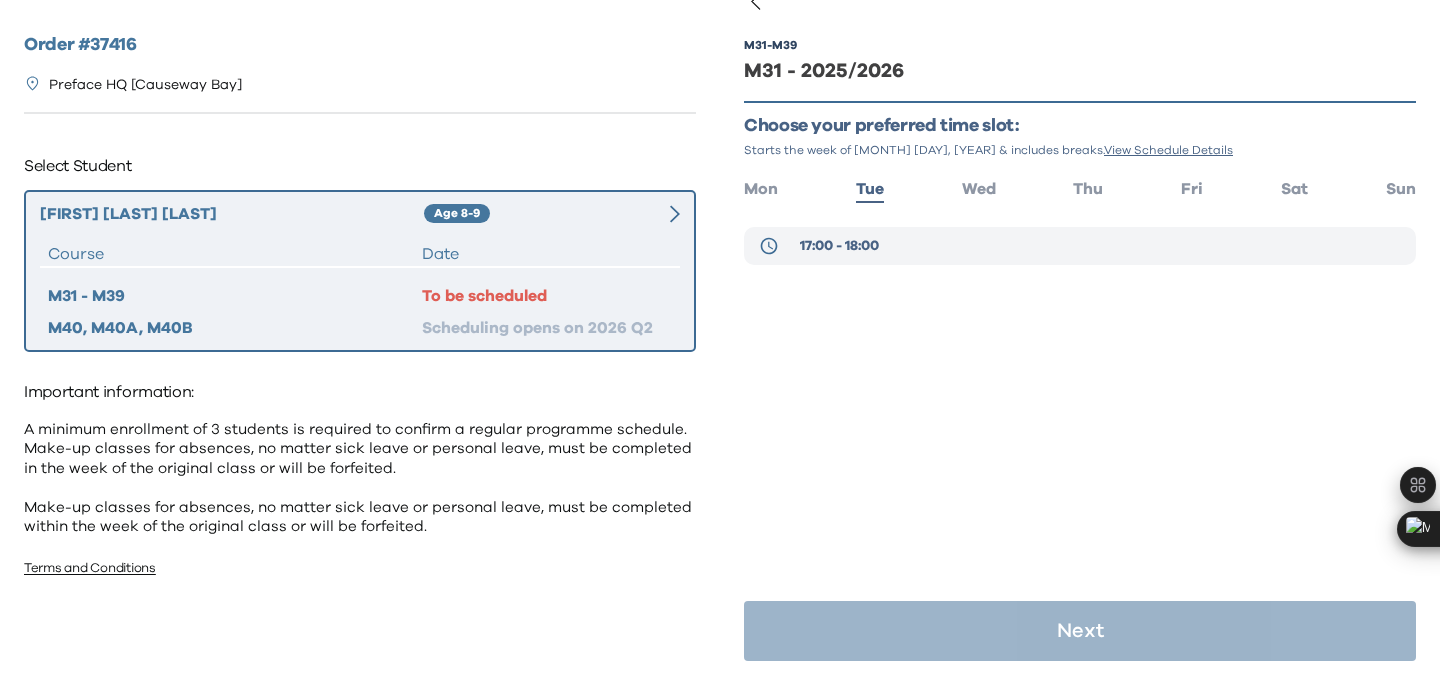 click on "17:00 - 18:00" at bounding box center (839, 246) 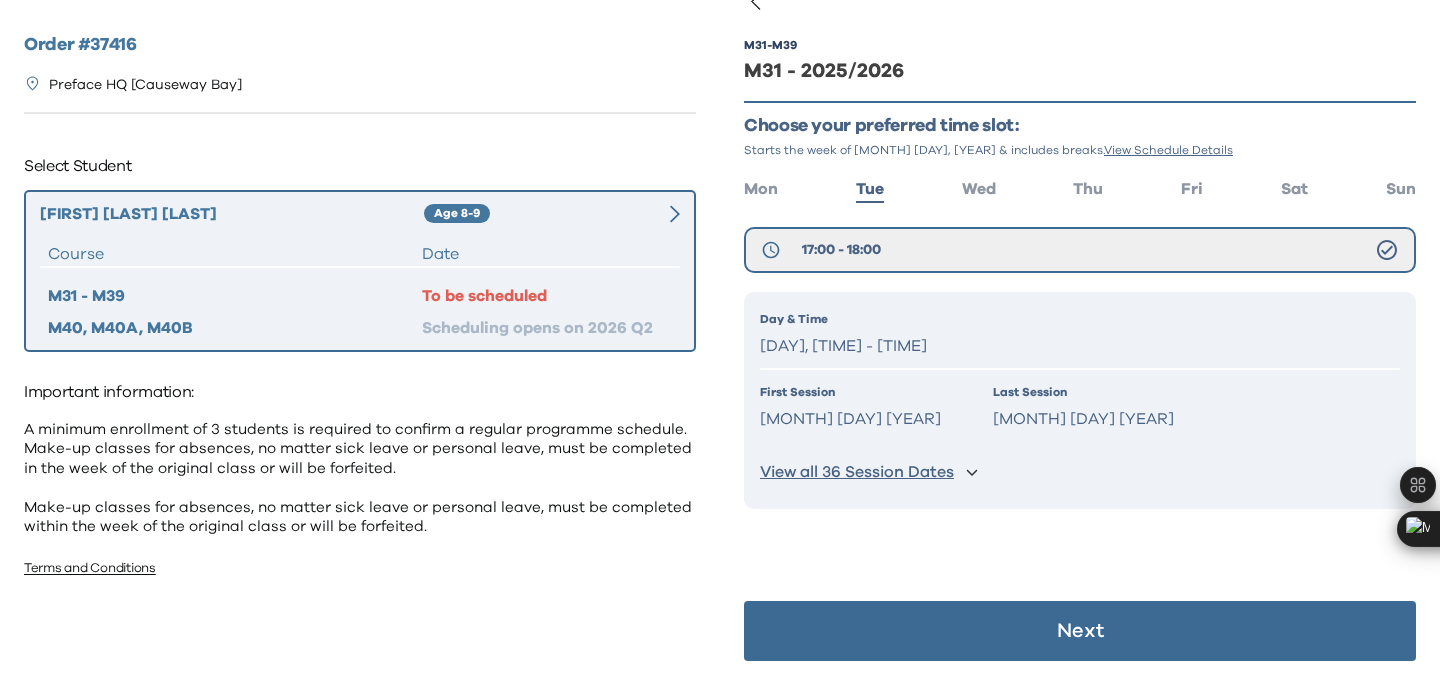 click on "Next" at bounding box center [1080, 631] 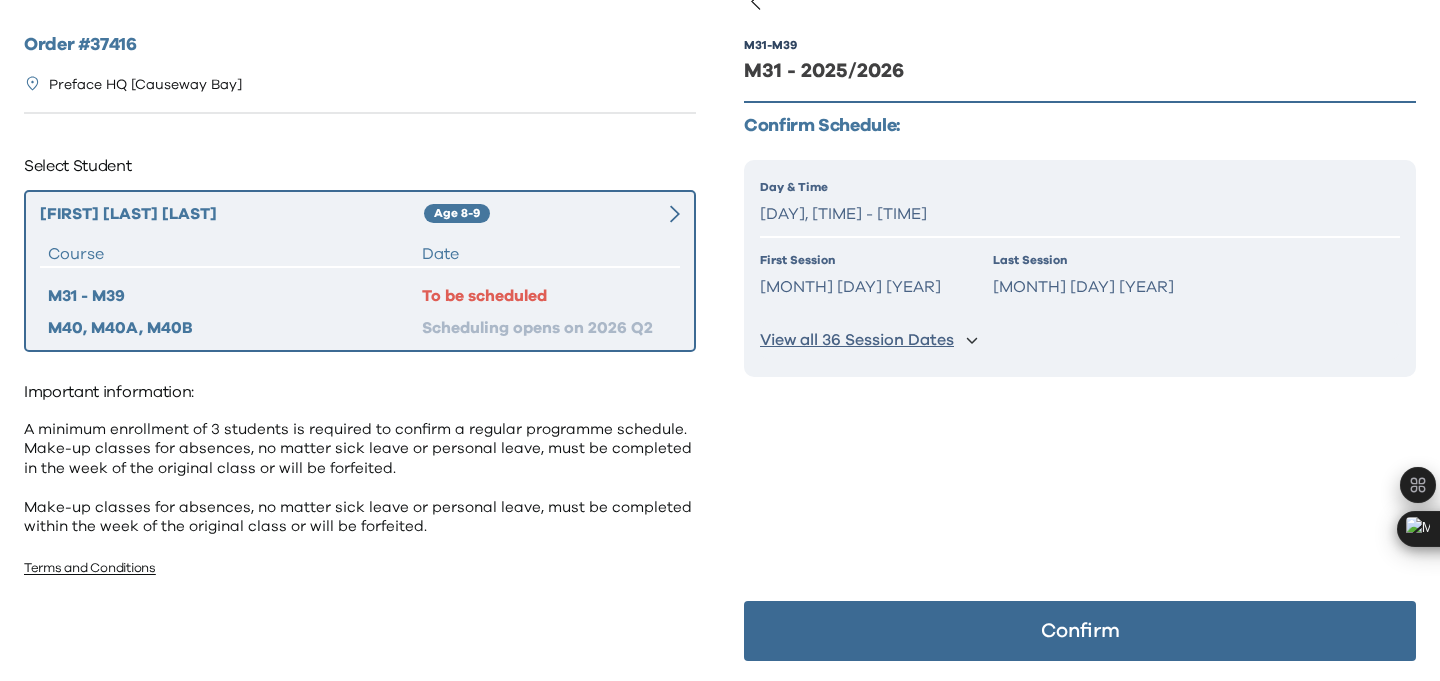 click on "View all 36 Session Dates" at bounding box center (1080, 340) 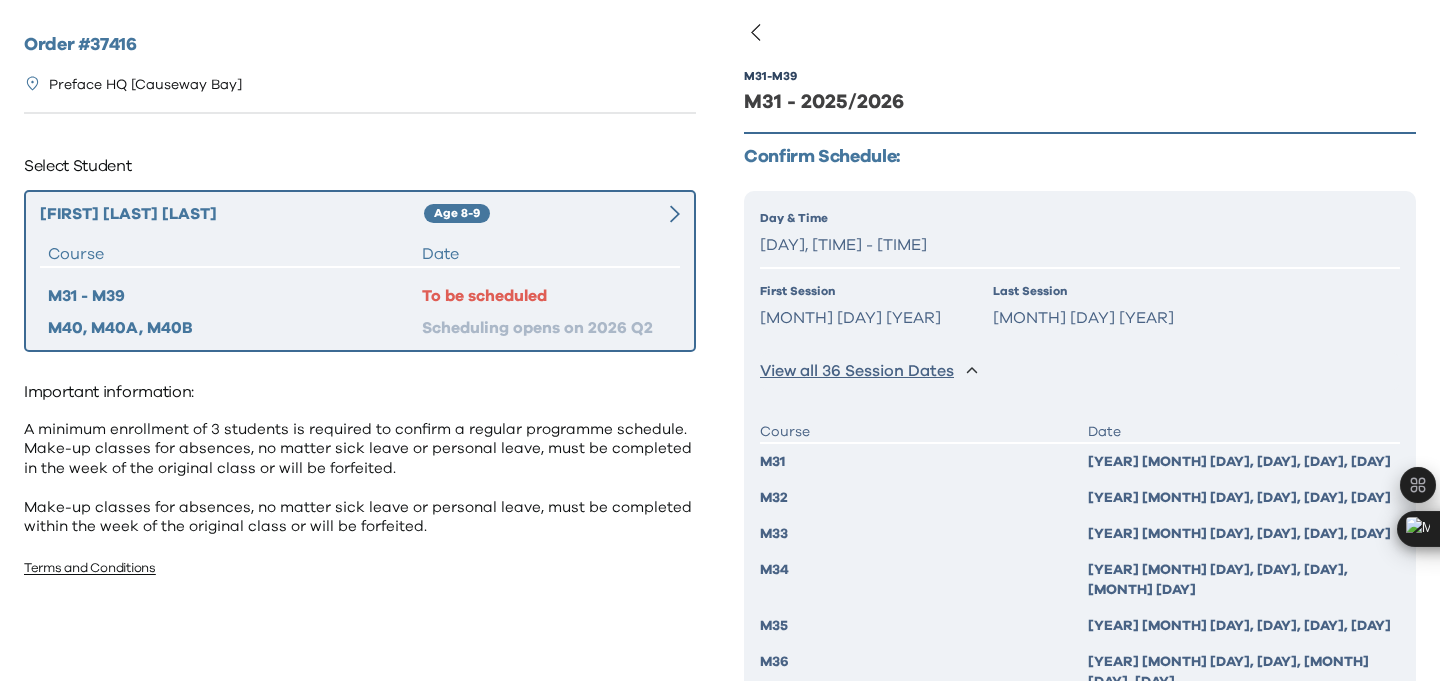 scroll, scrollTop: 0, scrollLeft: 0, axis: both 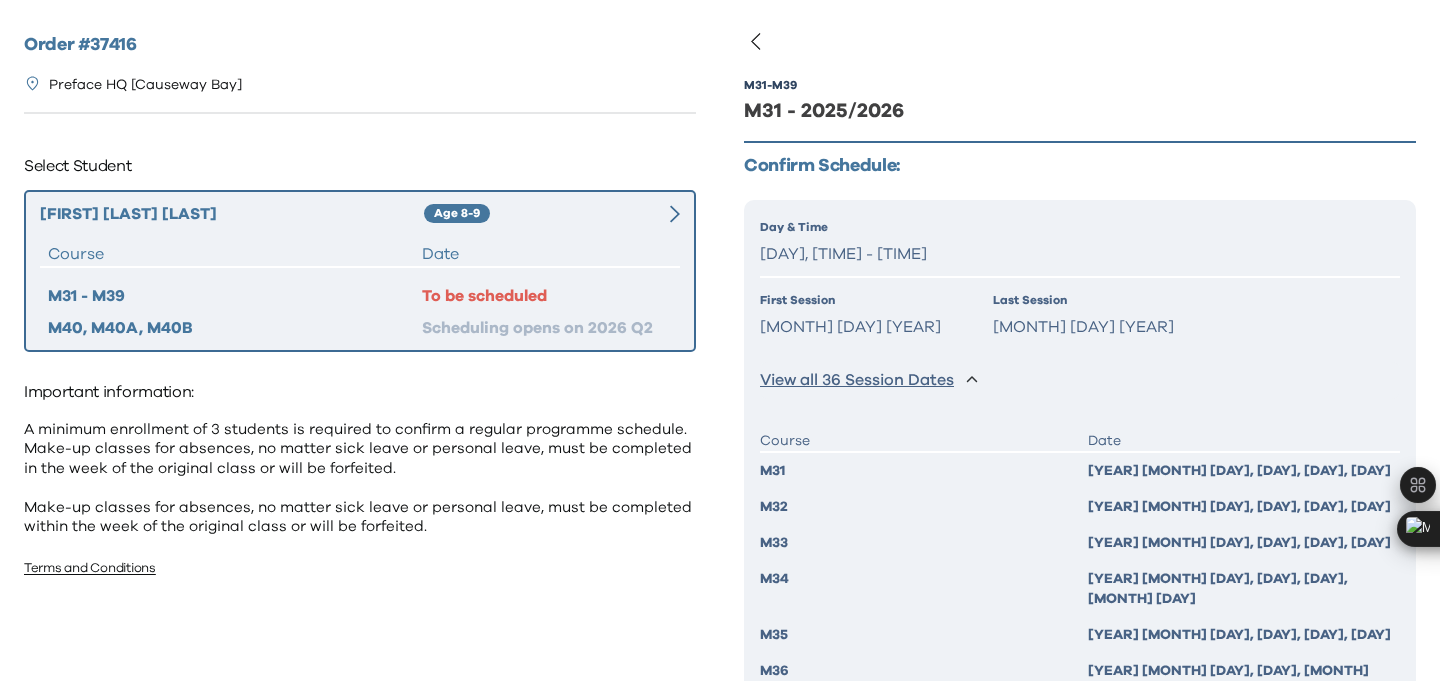 click 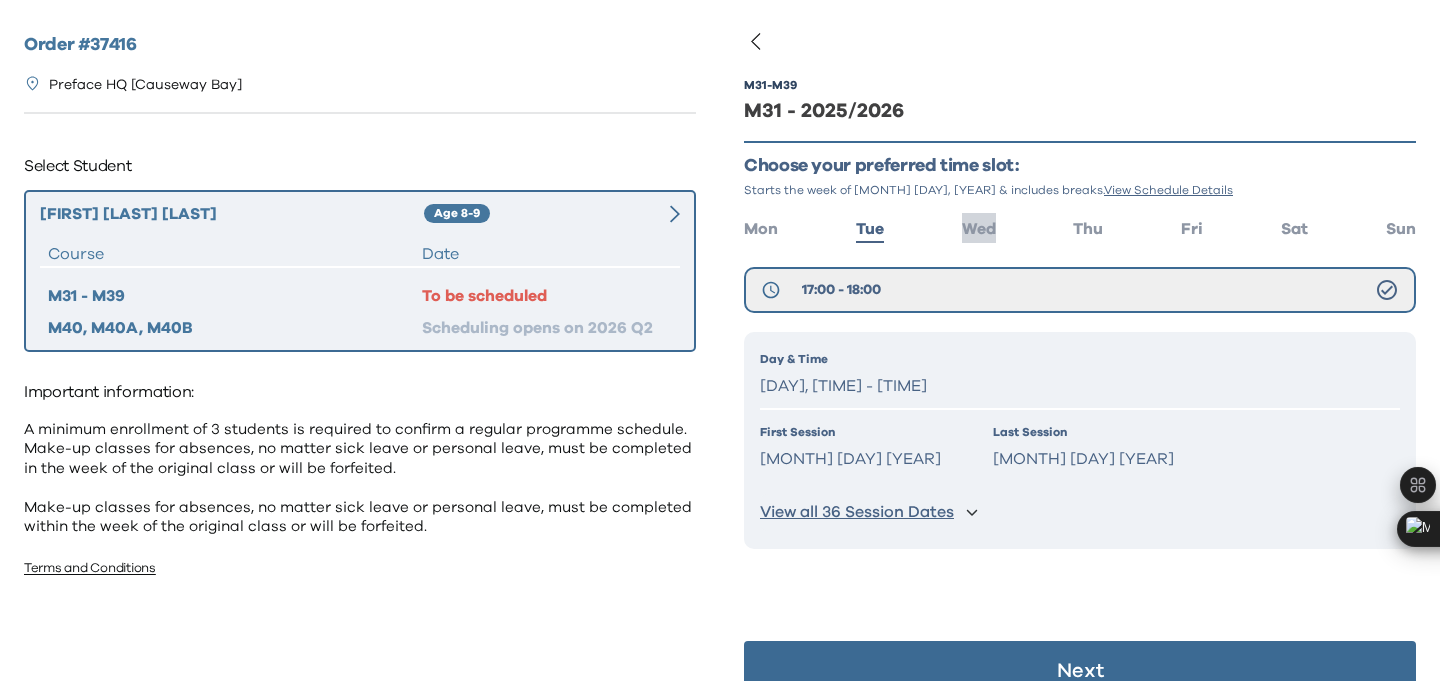 click on "Wed" at bounding box center (979, 229) 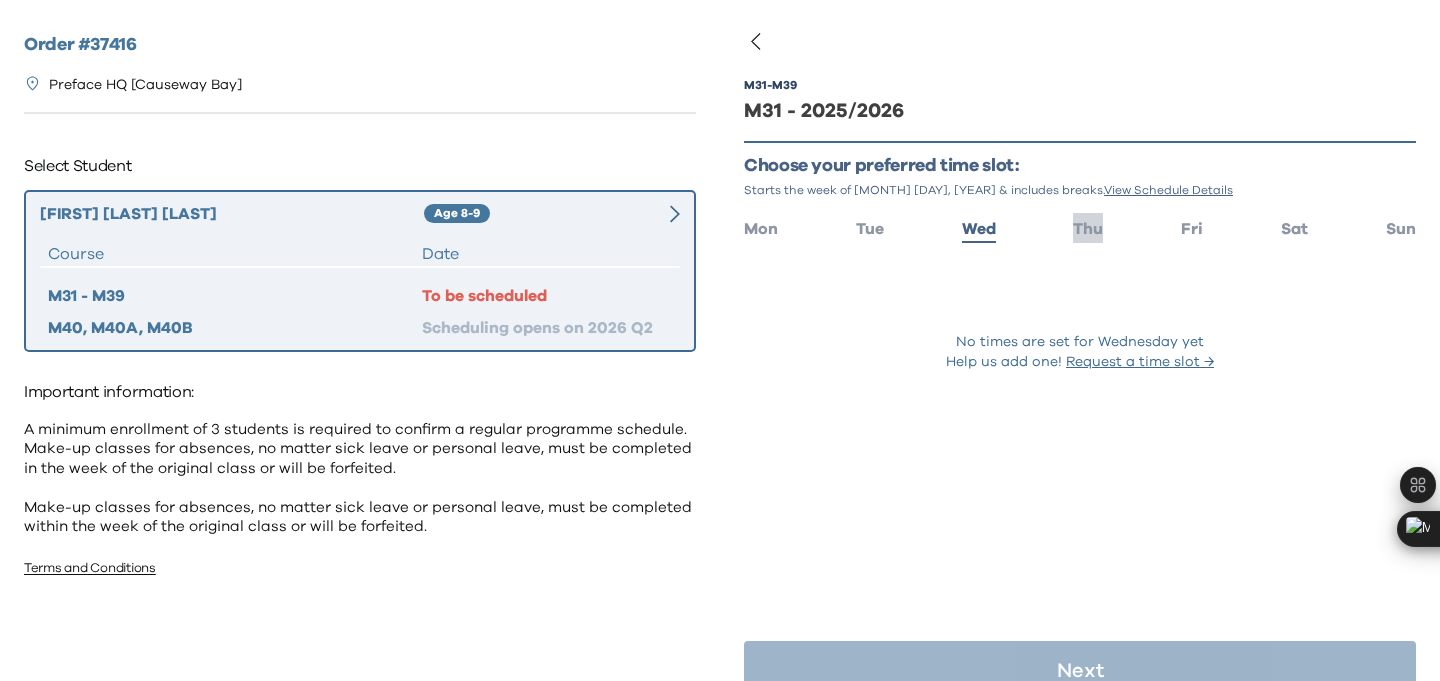 click on "Thu" at bounding box center [1088, 229] 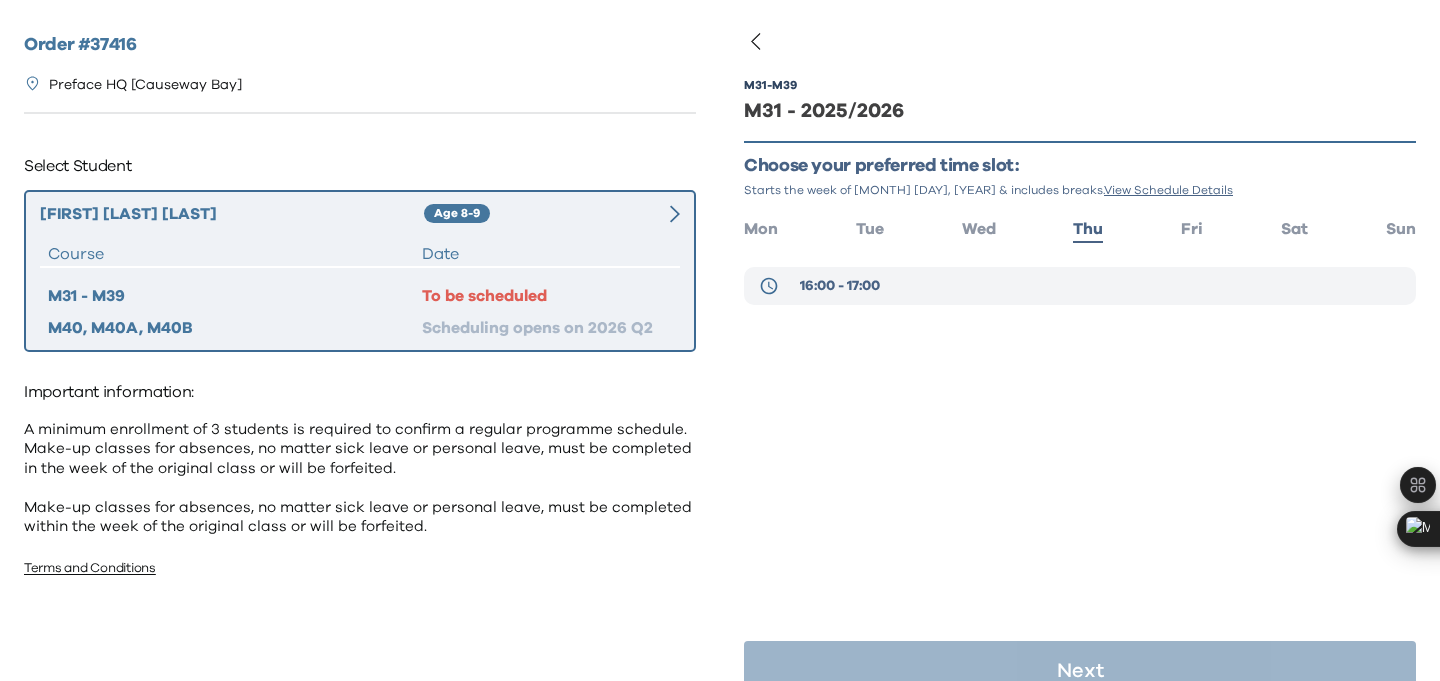 click on "16:00 - 17:00" at bounding box center [1080, 286] 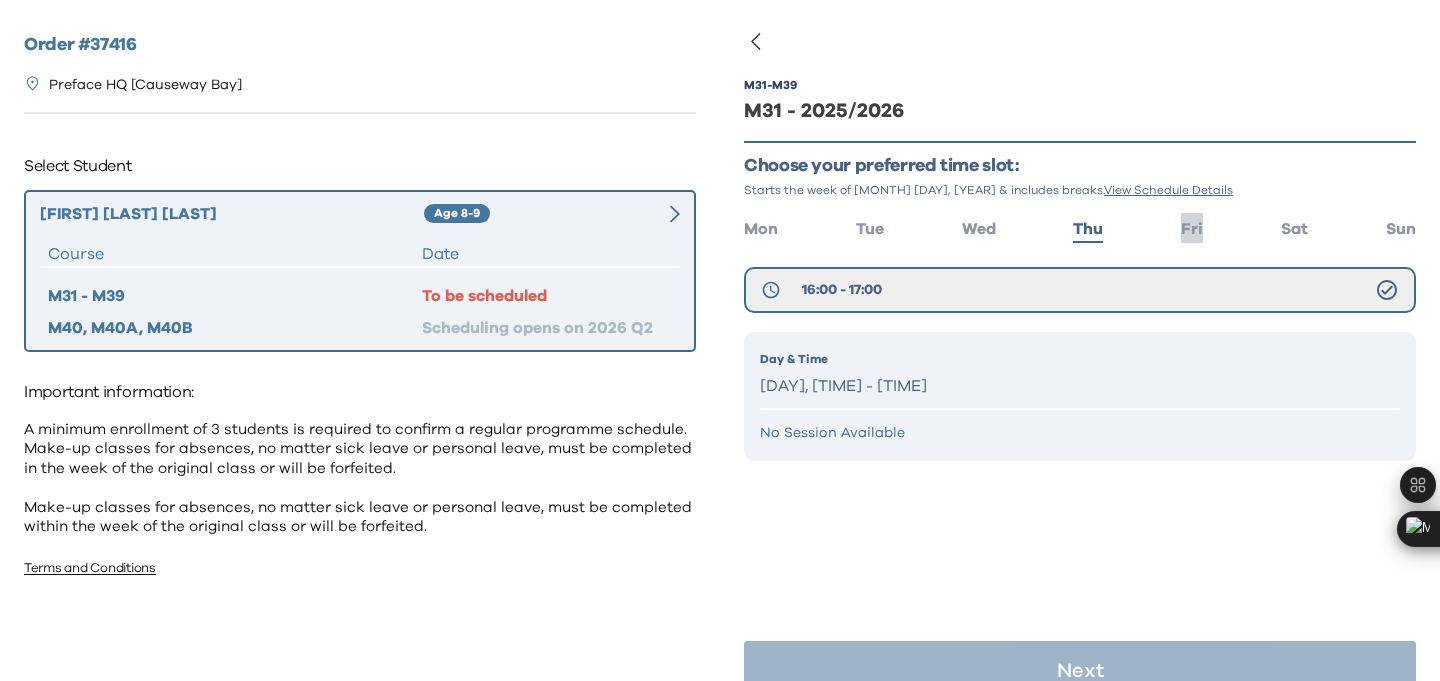 click on "Fri" at bounding box center [1192, 229] 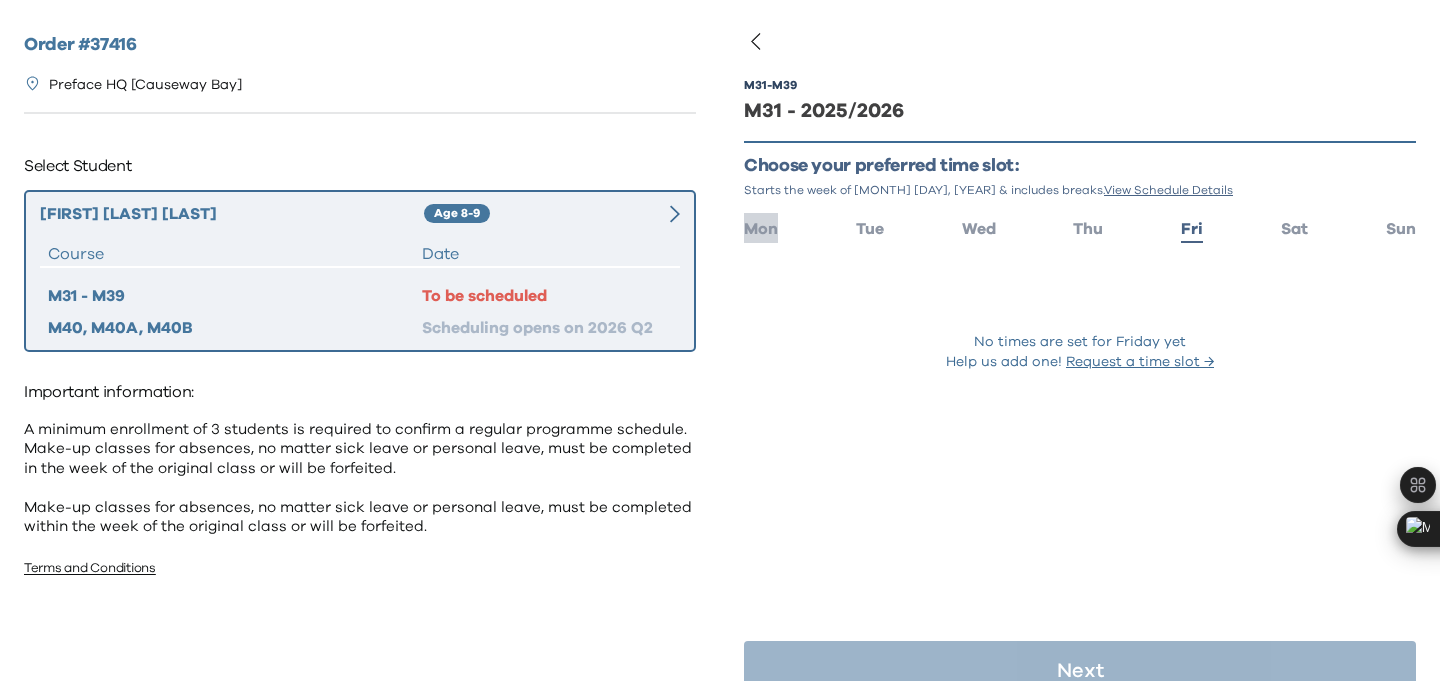 click on "Mon" at bounding box center (761, 229) 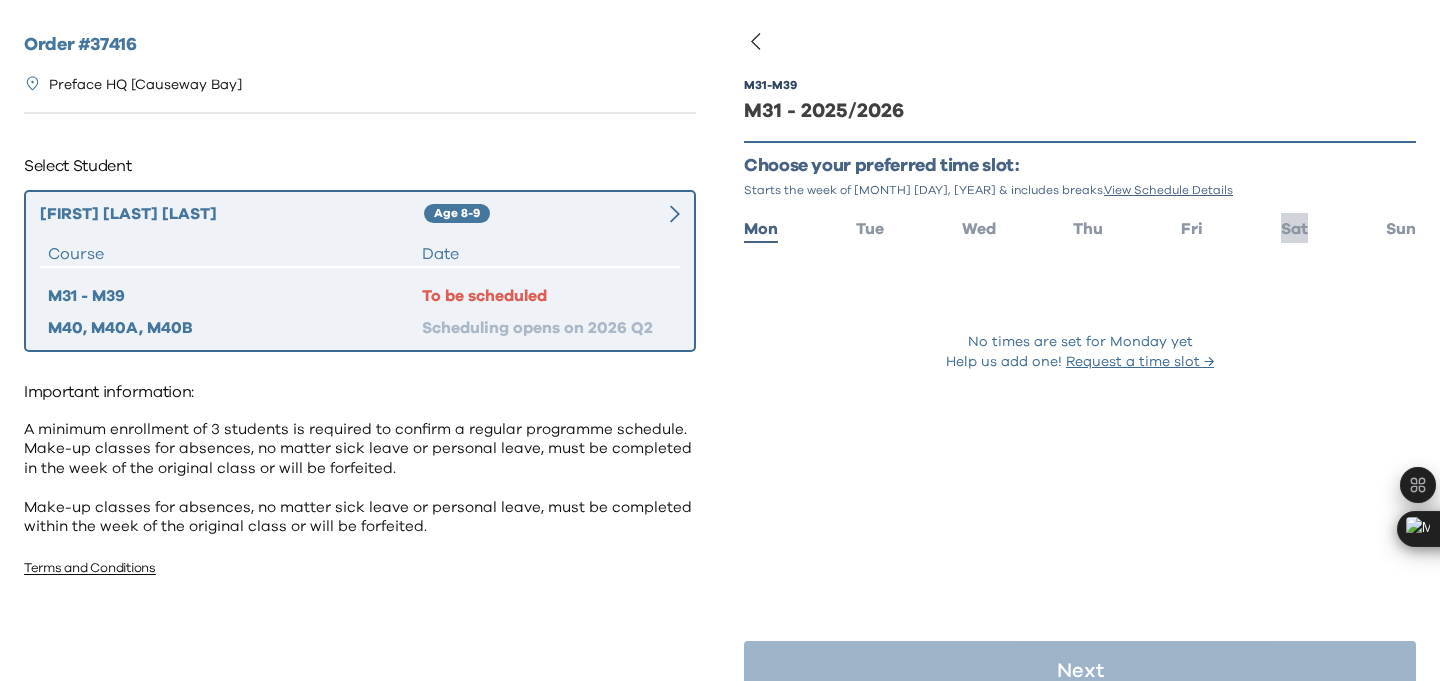 click on "Sat" at bounding box center (1294, 229) 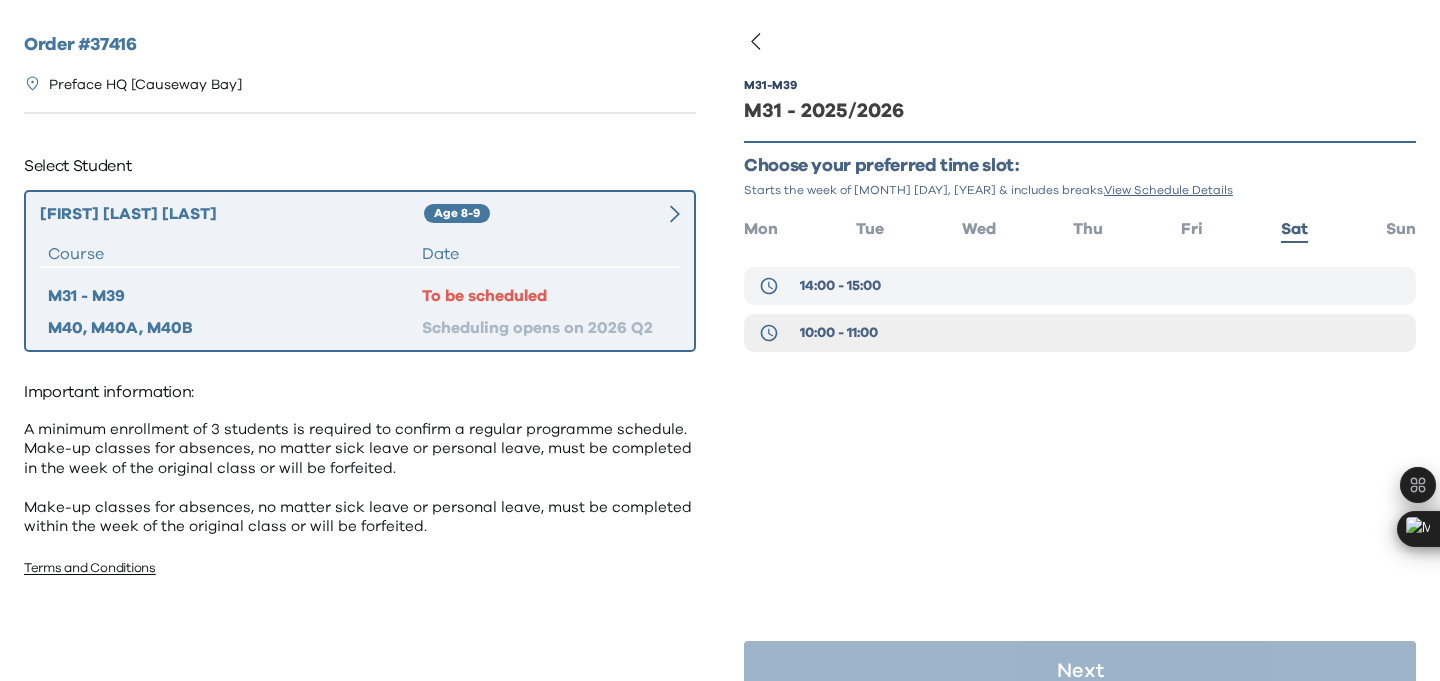 click on "14:00 - 15:00" at bounding box center (1080, 286) 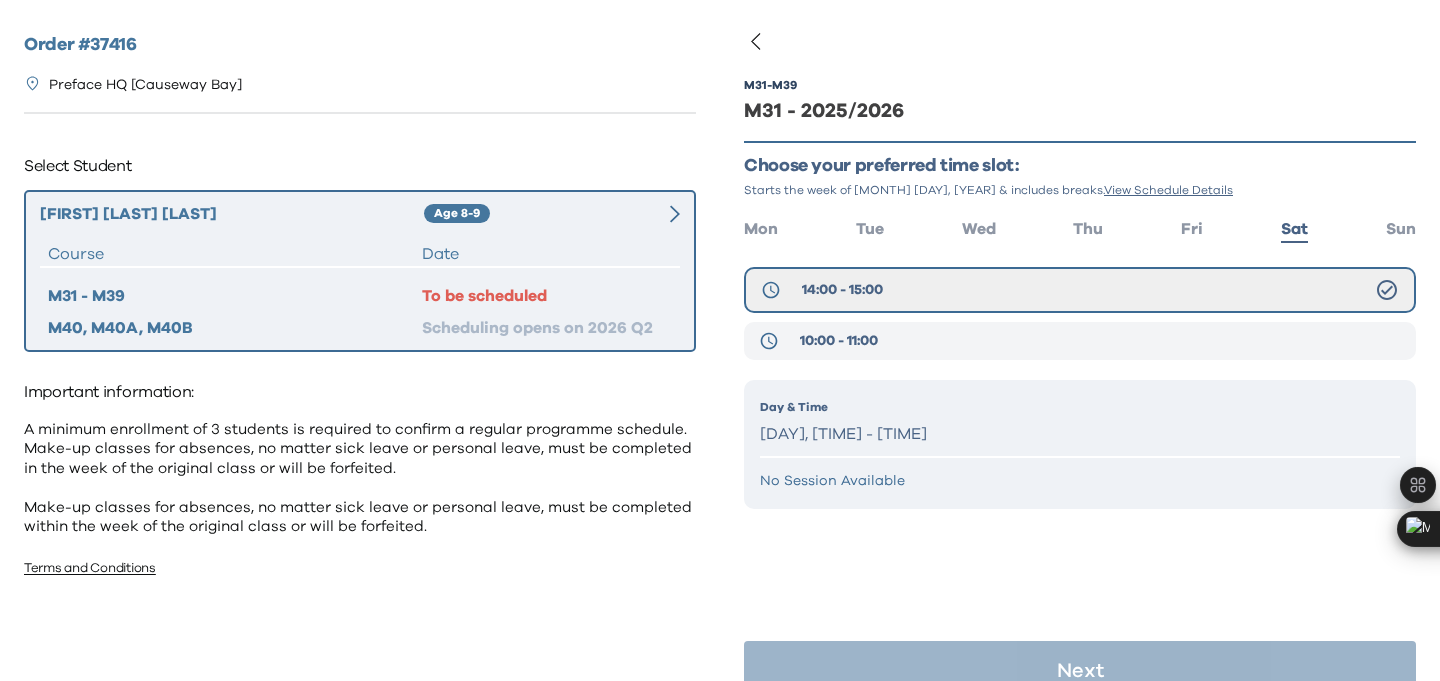click on "10:00 - 11:00" at bounding box center (1080, 341) 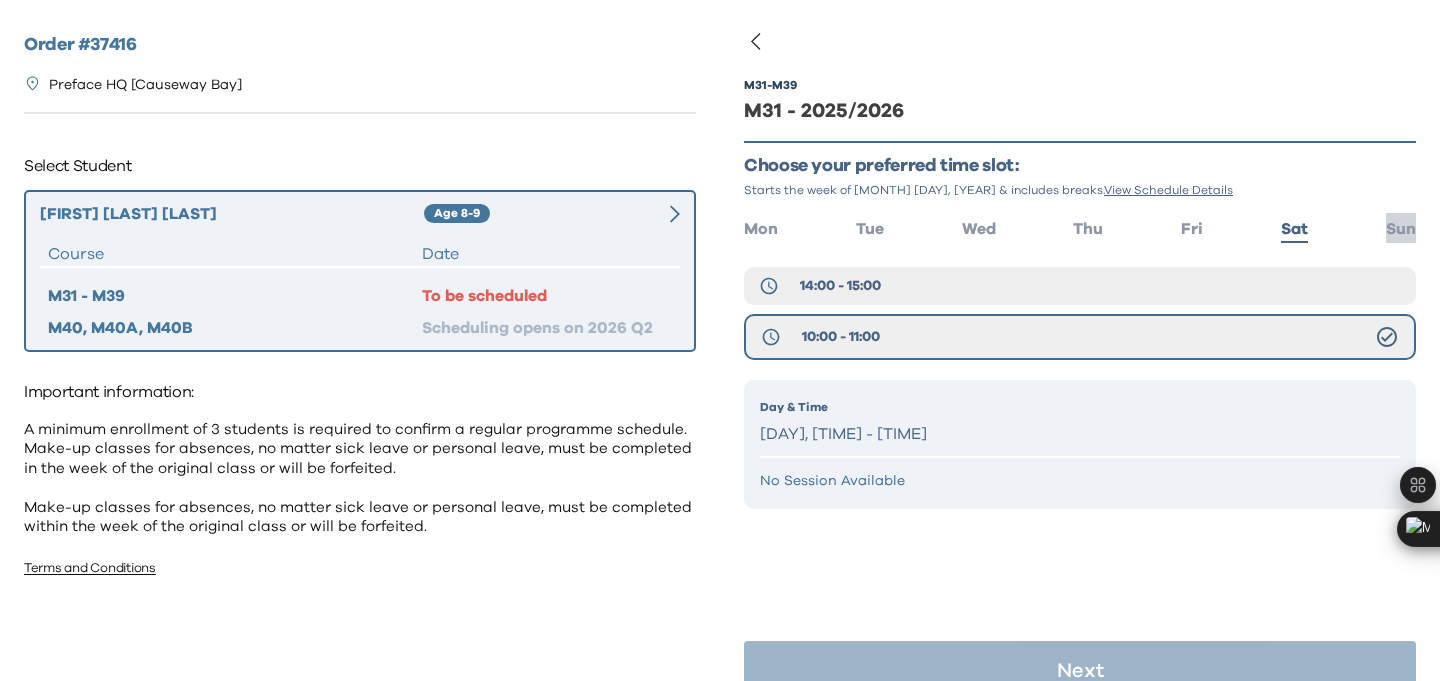 click on "Sun" at bounding box center [1401, 229] 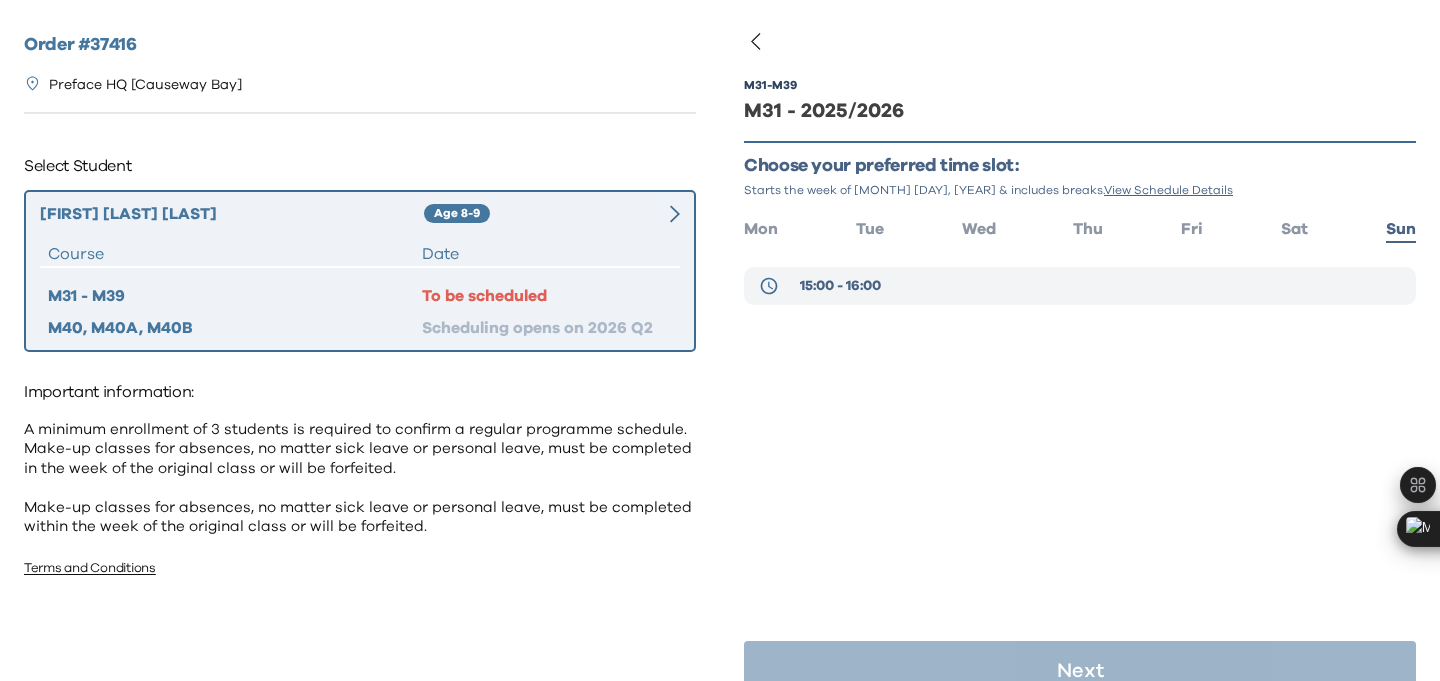 click on "15:00 - 16:00" at bounding box center [1080, 286] 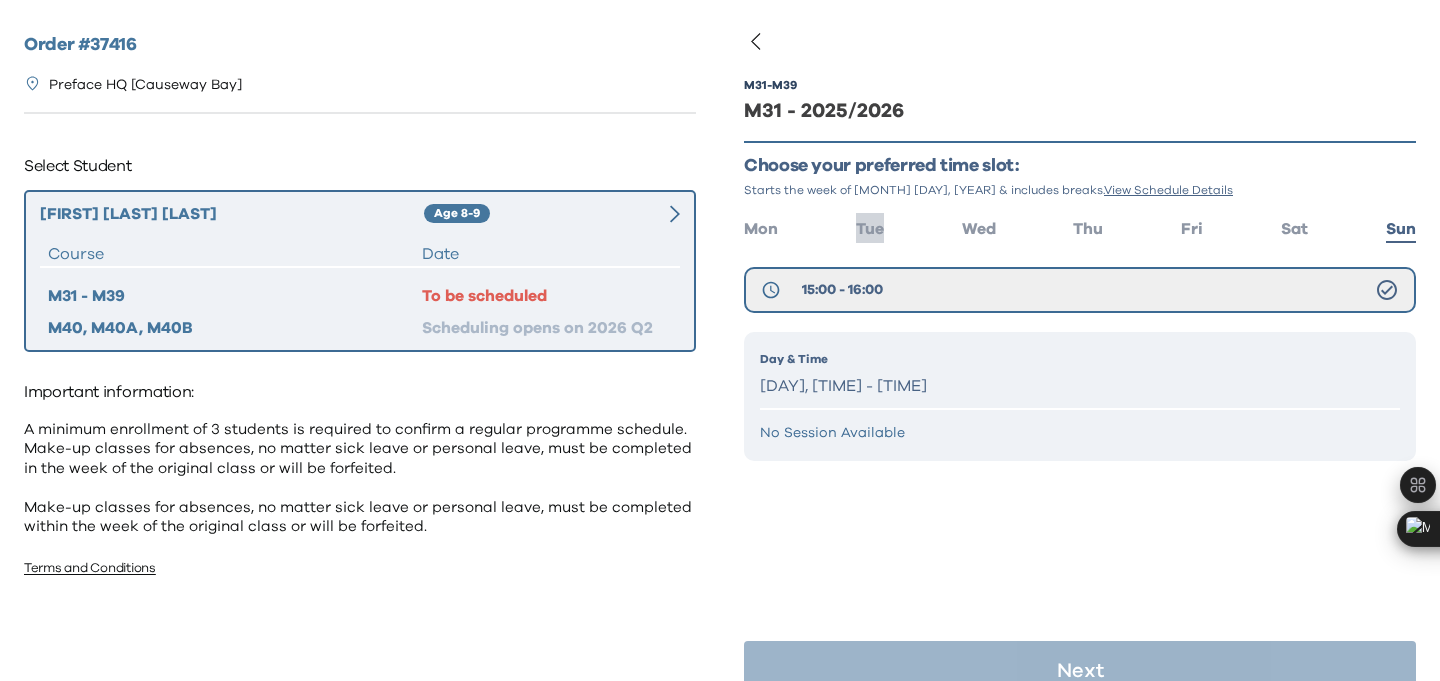 click on "Tue" at bounding box center (870, 229) 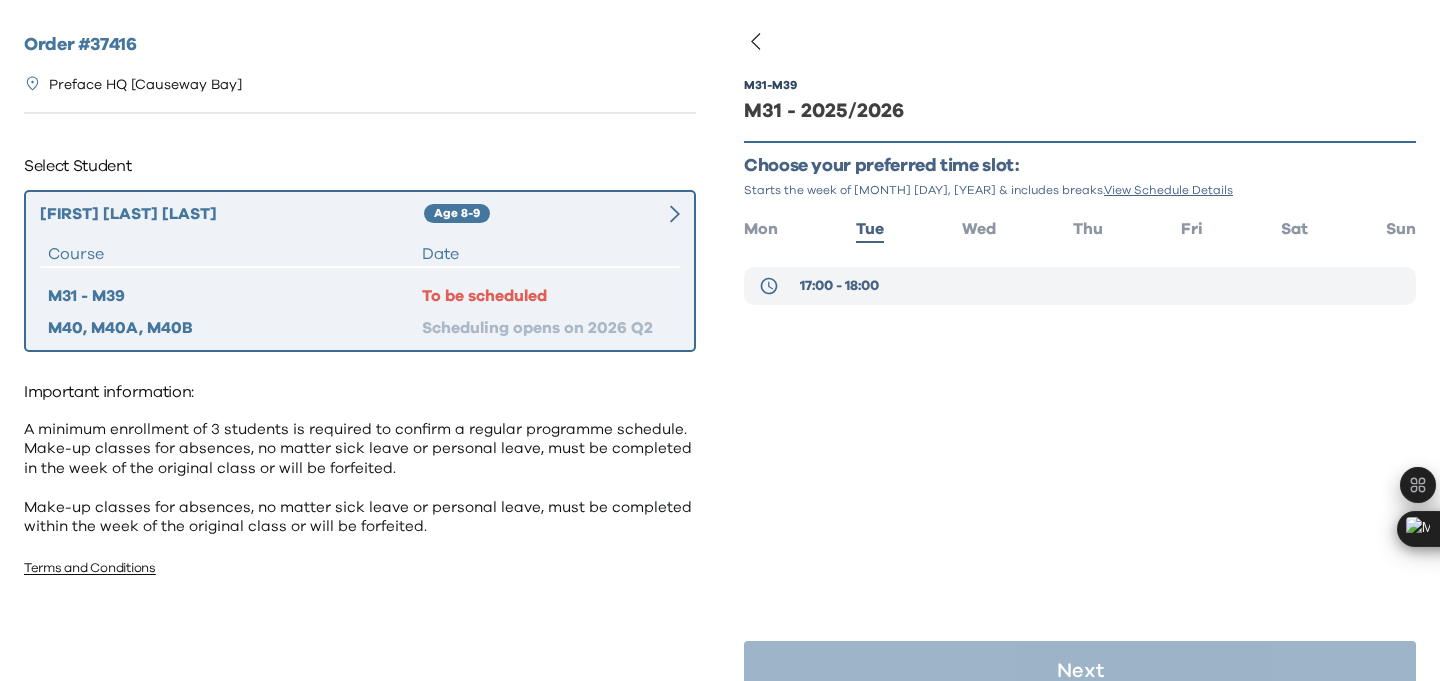 click on "17:00 - 18:00" at bounding box center (839, 286) 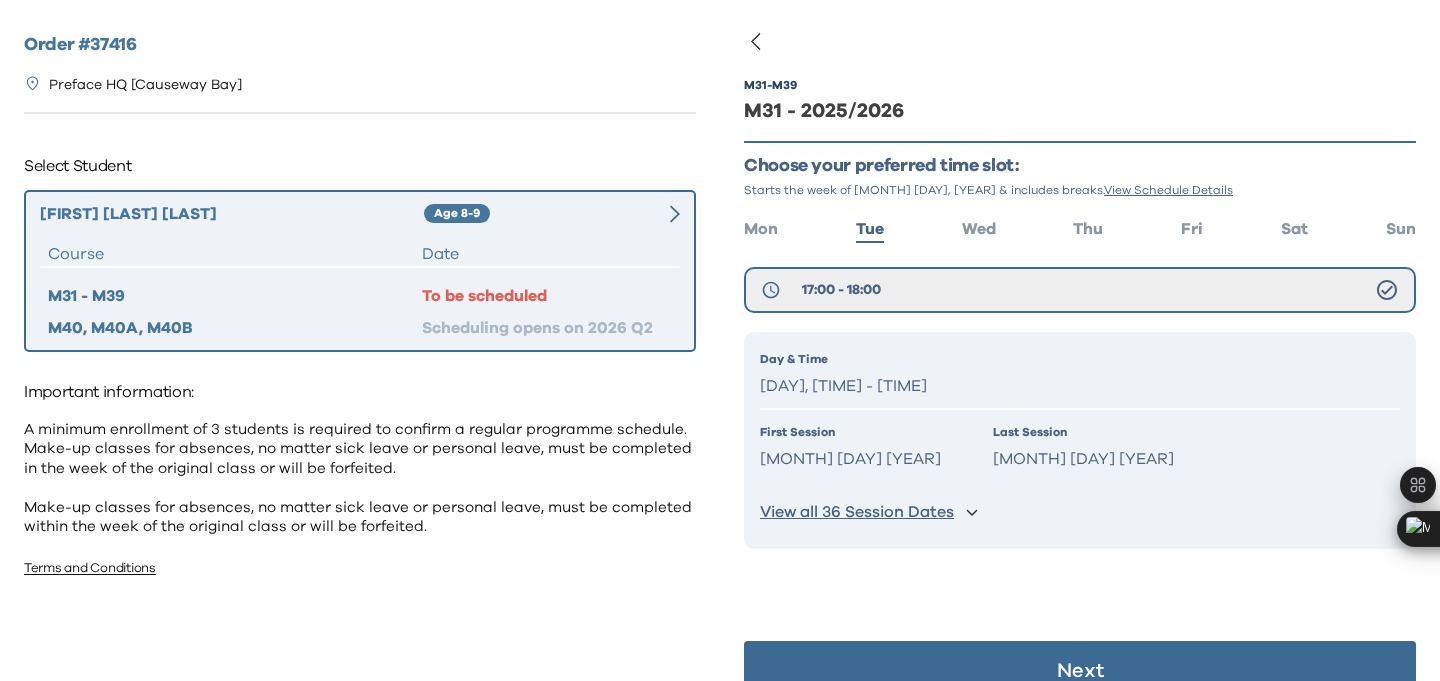 scroll, scrollTop: 40, scrollLeft: 0, axis: vertical 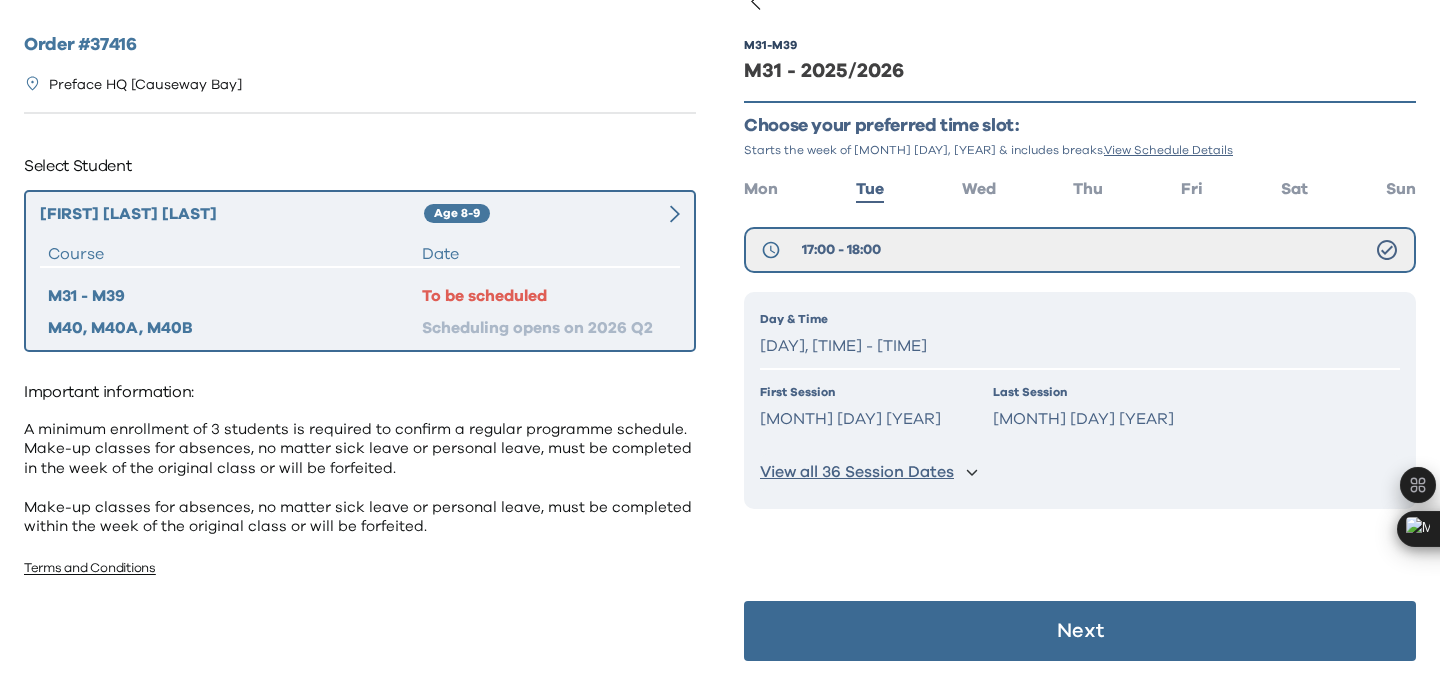 click on "Next" at bounding box center [1080, 631] 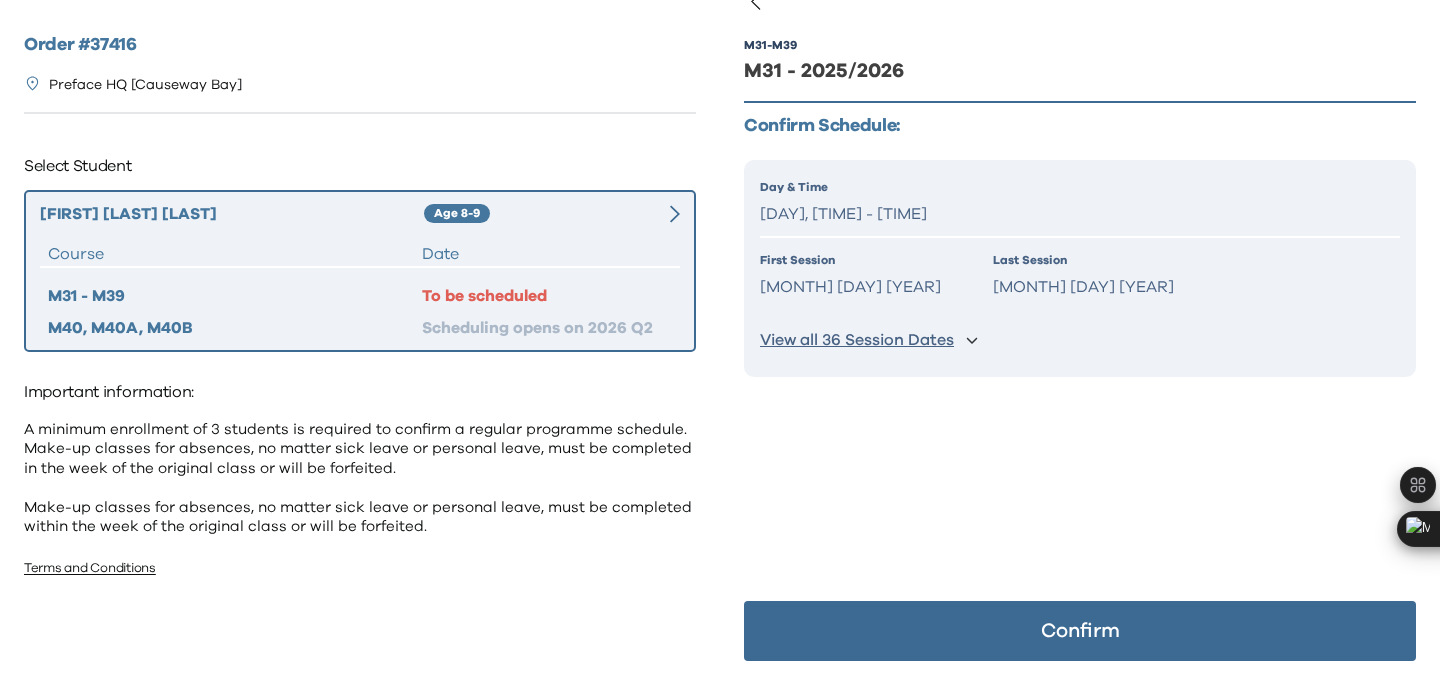 click on "Confirm" at bounding box center (1080, 631) 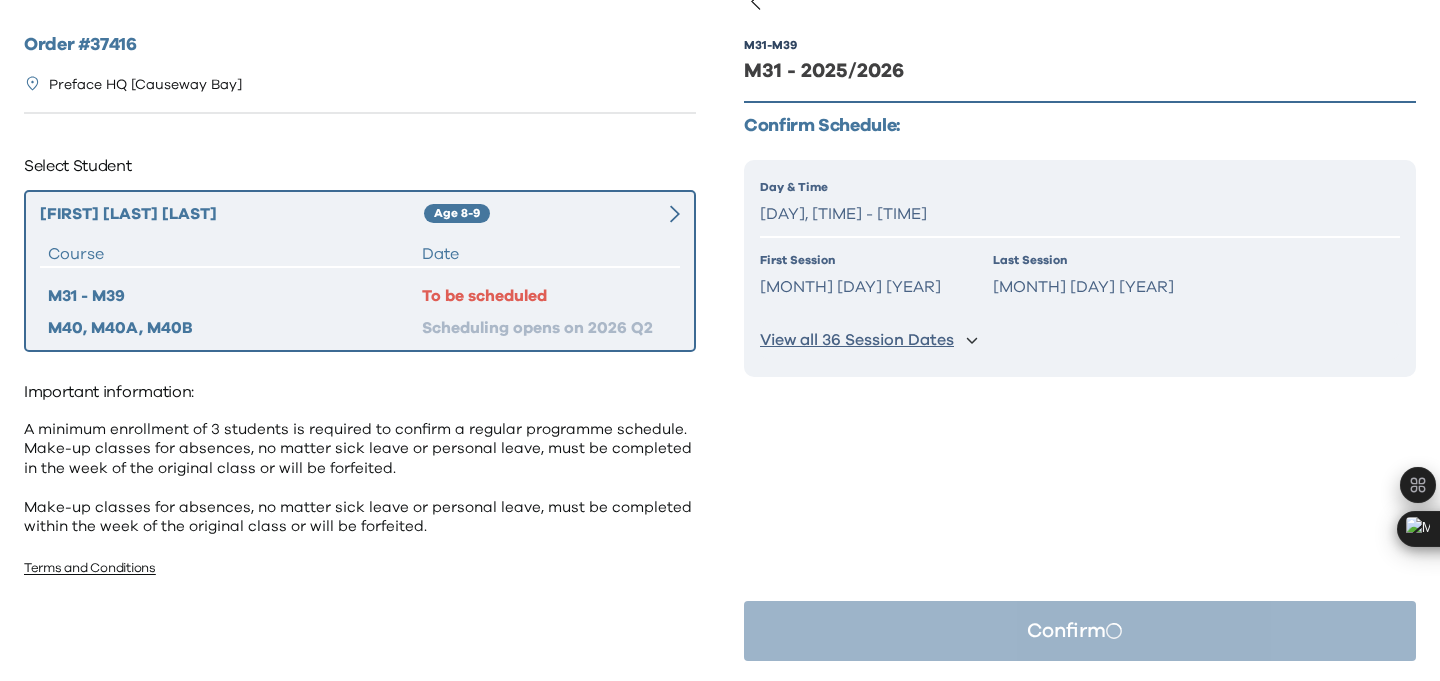 scroll, scrollTop: 0, scrollLeft: 0, axis: both 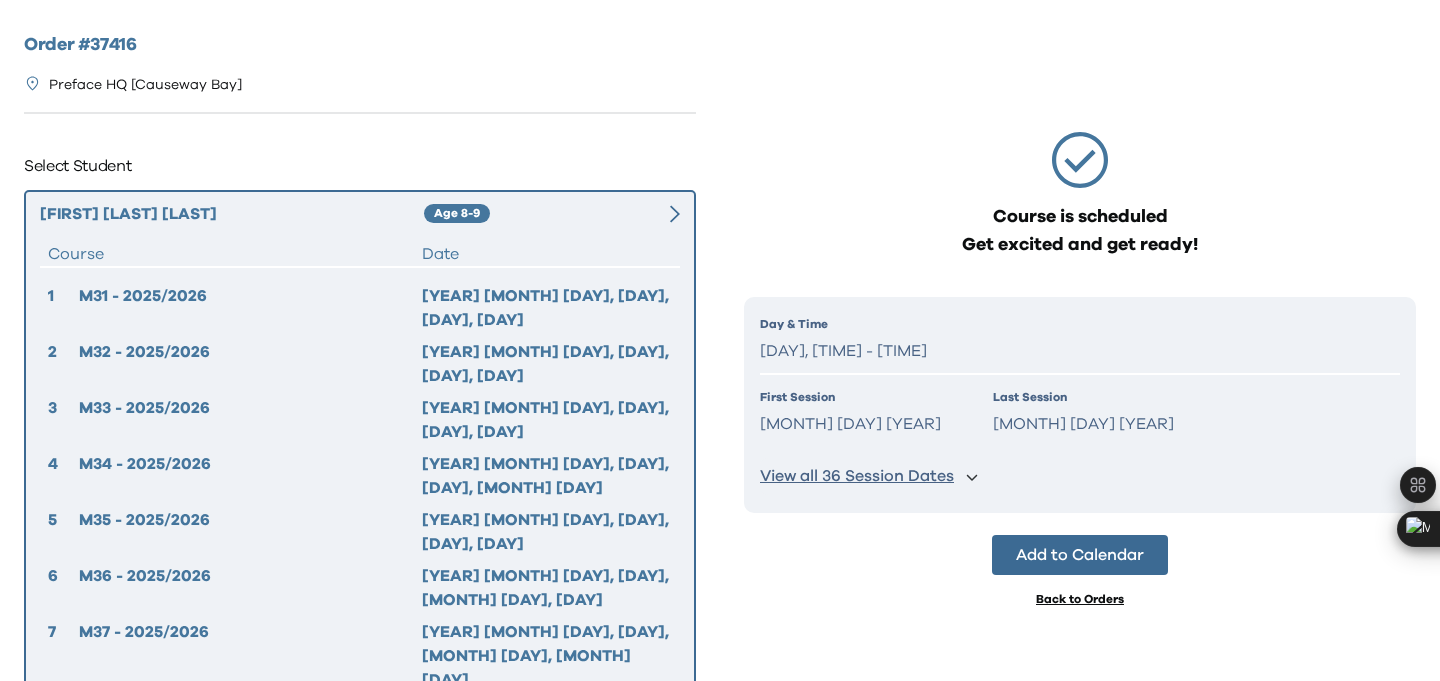 click on "Add to Calendar" at bounding box center [1080, 555] 